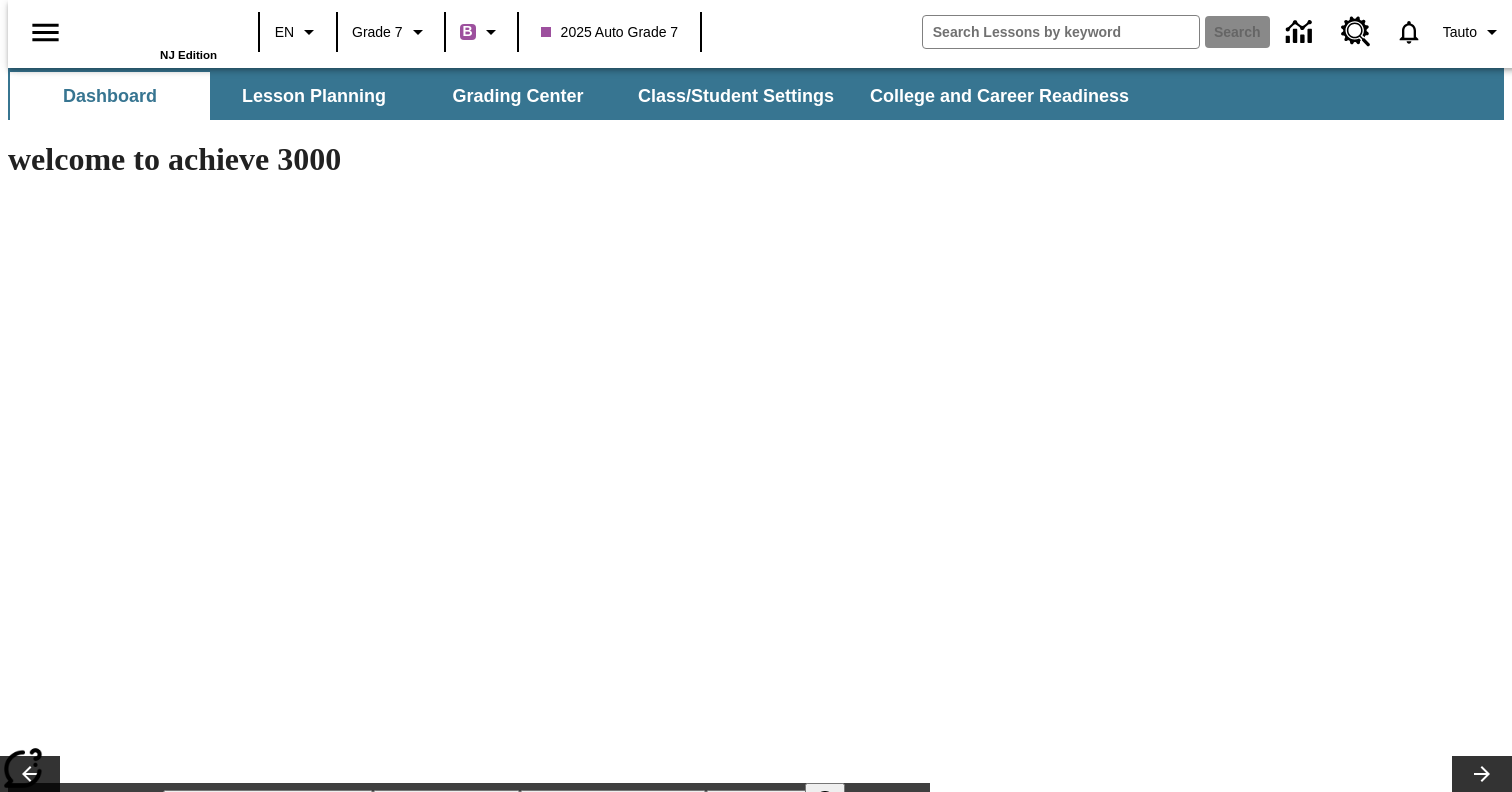 scroll, scrollTop: 0, scrollLeft: 0, axis: both 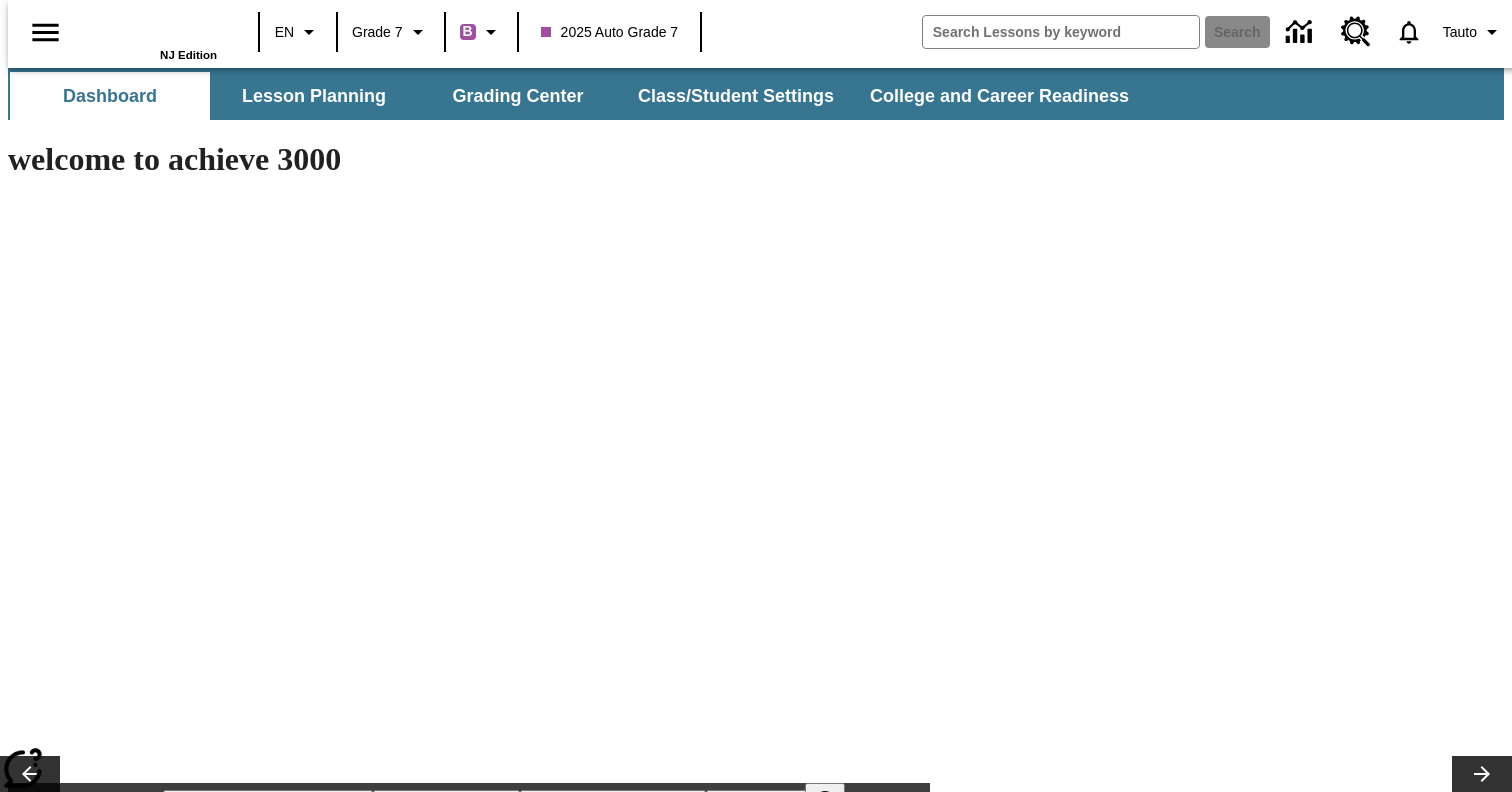 type on "-1" 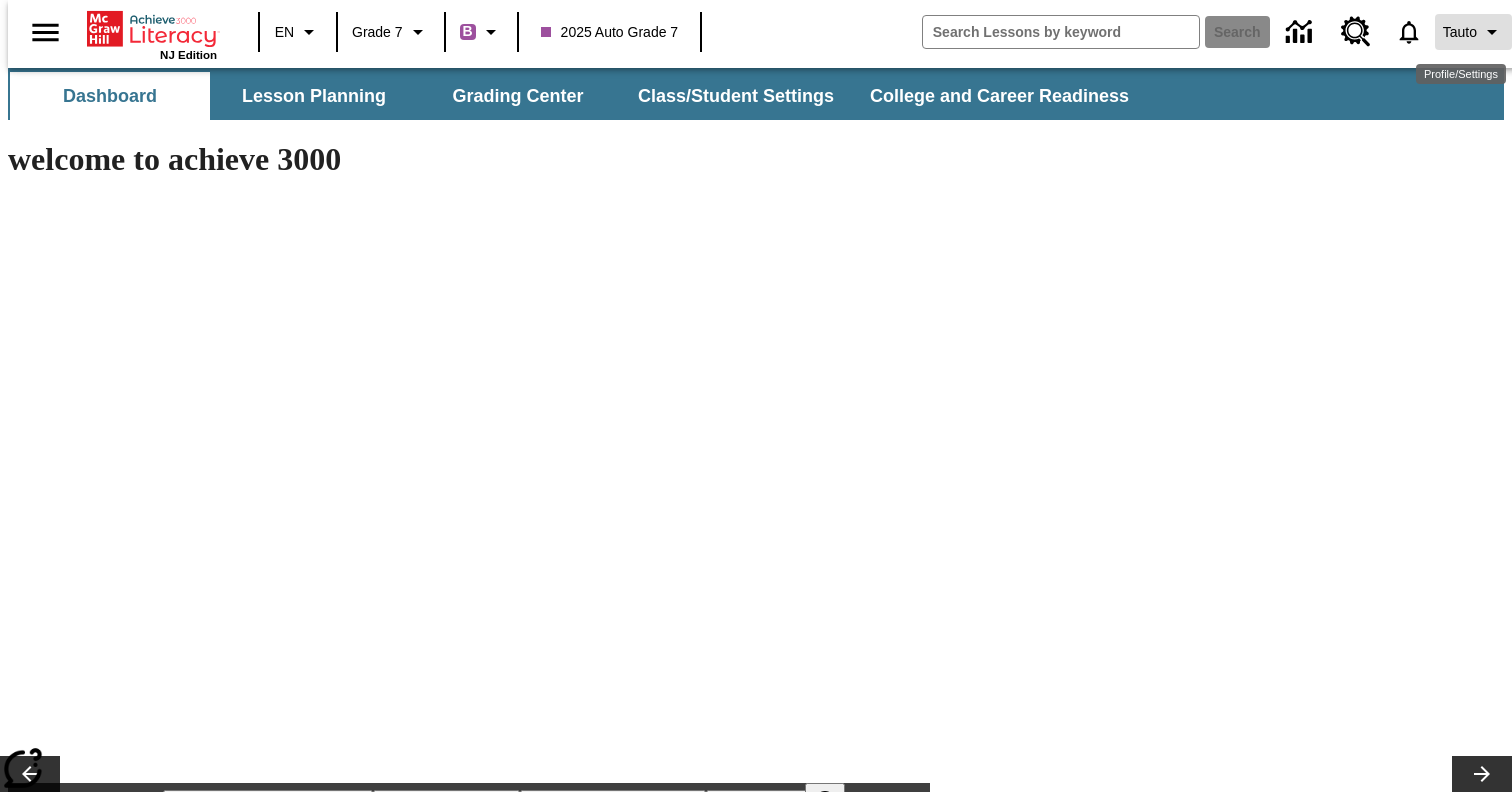 scroll, scrollTop: 0, scrollLeft: 0, axis: both 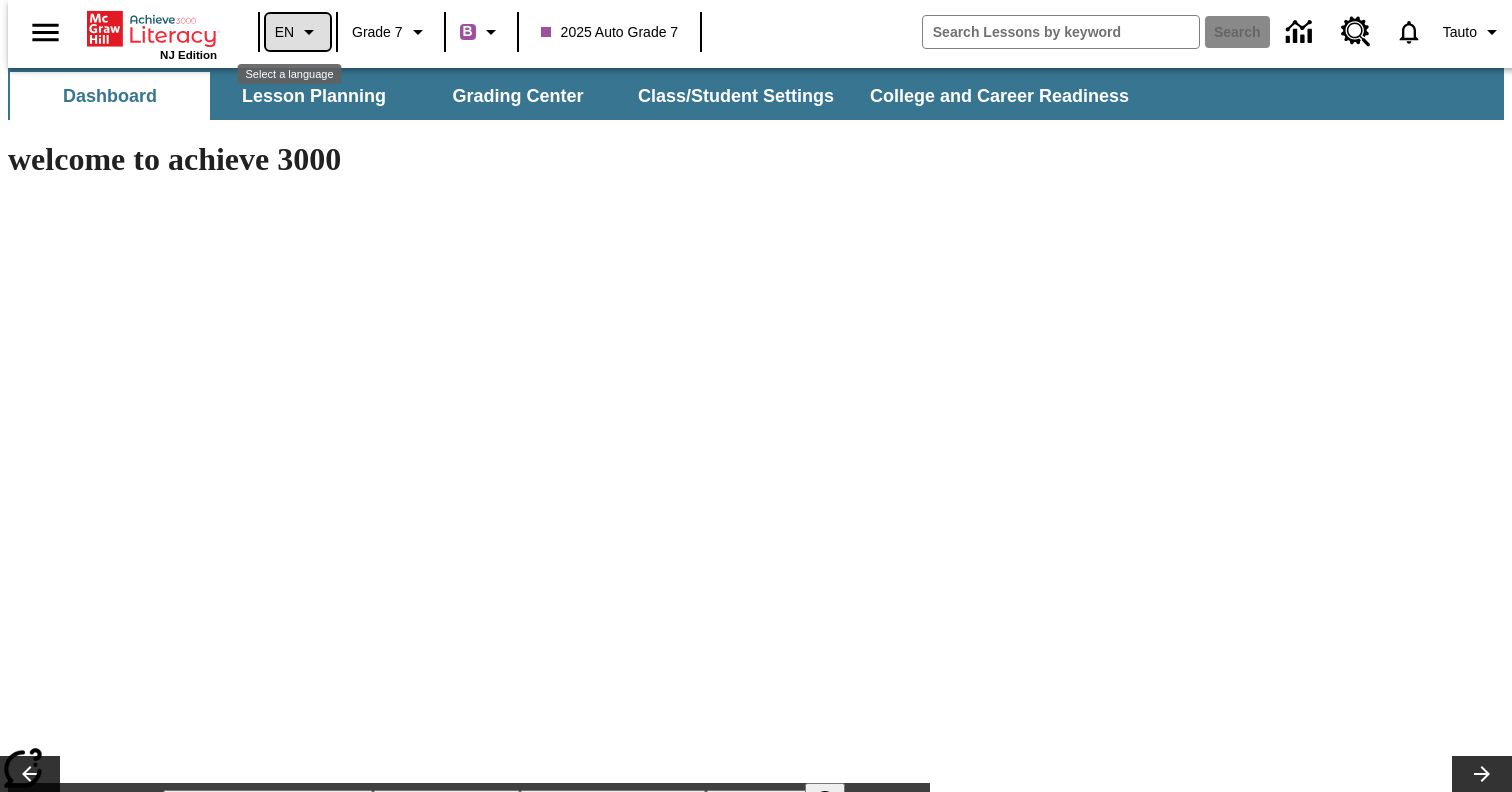 click 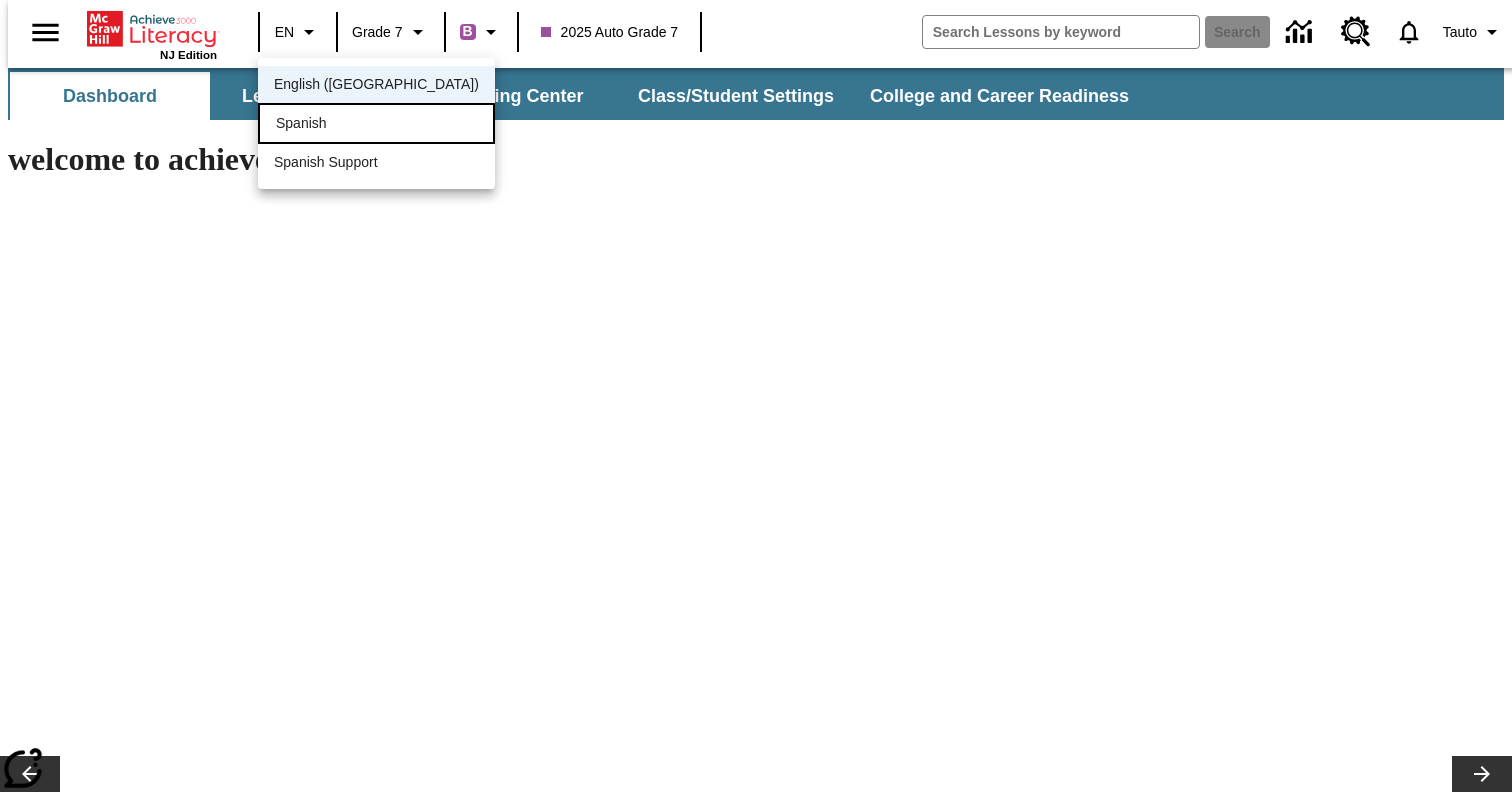 click on "Spanish" at bounding box center (376, 123) 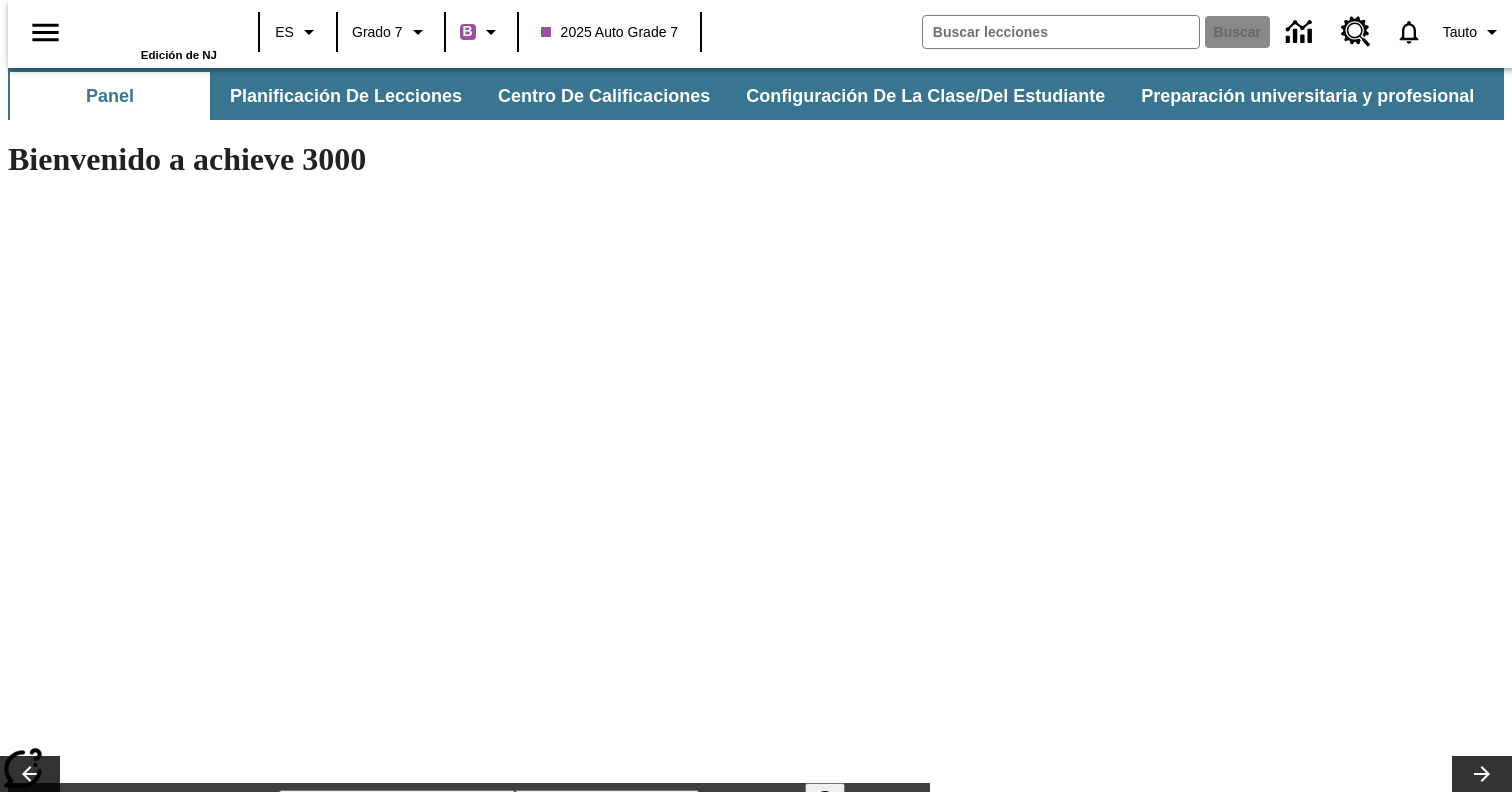 scroll, scrollTop: 0, scrollLeft: 0, axis: both 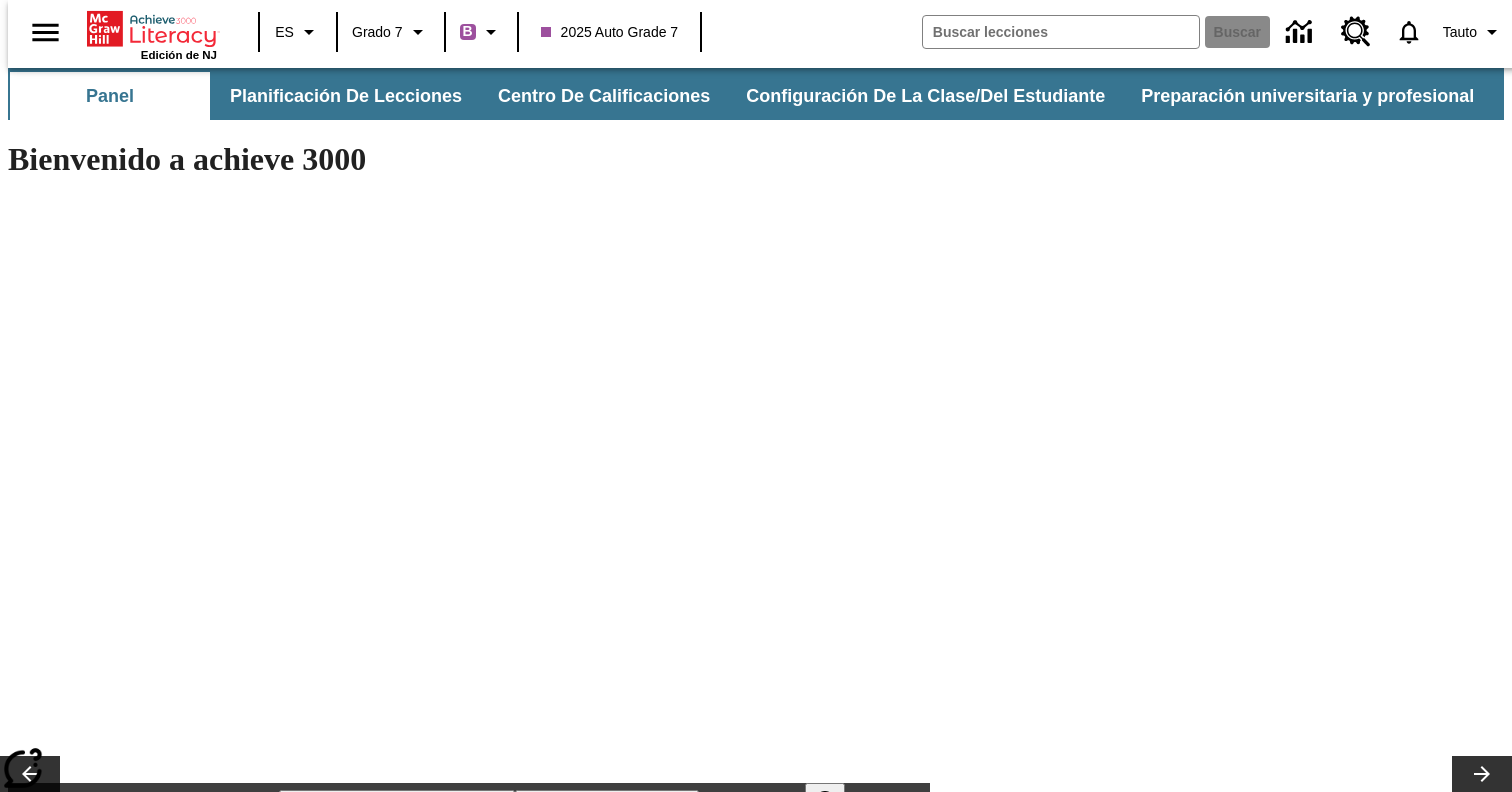 click on "Saltar al contenido principal
Edición de NJ ES Grado 7 B 2025 Auto Grade 7 Buscar Tauto Panel Planificación de lecciones Centro de calificaciones Configuración de la clase/del estudiante Preparación universitaria y profesional Bienvenido a achieve 3000 Crédito de imagen Artículo + Discusión   |   15 jul - 31 dic ¡Ponte en onda! Devoluciones gratis: ¿bueno o malo? La política de devoluciones gratuitas de Amazon puede beneficiar a algunos compradores y vendedores, aunque es perjudicial para el medioambiente. Ver la lección Crédito de imagen Artículo + Discusión   |   15 jul - 31 dic ¡Ponte en onda! Devoluciones gratis: ¿bueno o malo? La política de devoluciones gratuitas de Amazon puede beneficiar a algunos compradores y vendedores, aunque es perjudicial para el medioambiente. Ver la lección Devoluciones gratis: ¿bueno o malo? Un muro que no se despega Anuncios de la clase" at bounding box center (756, 1305) 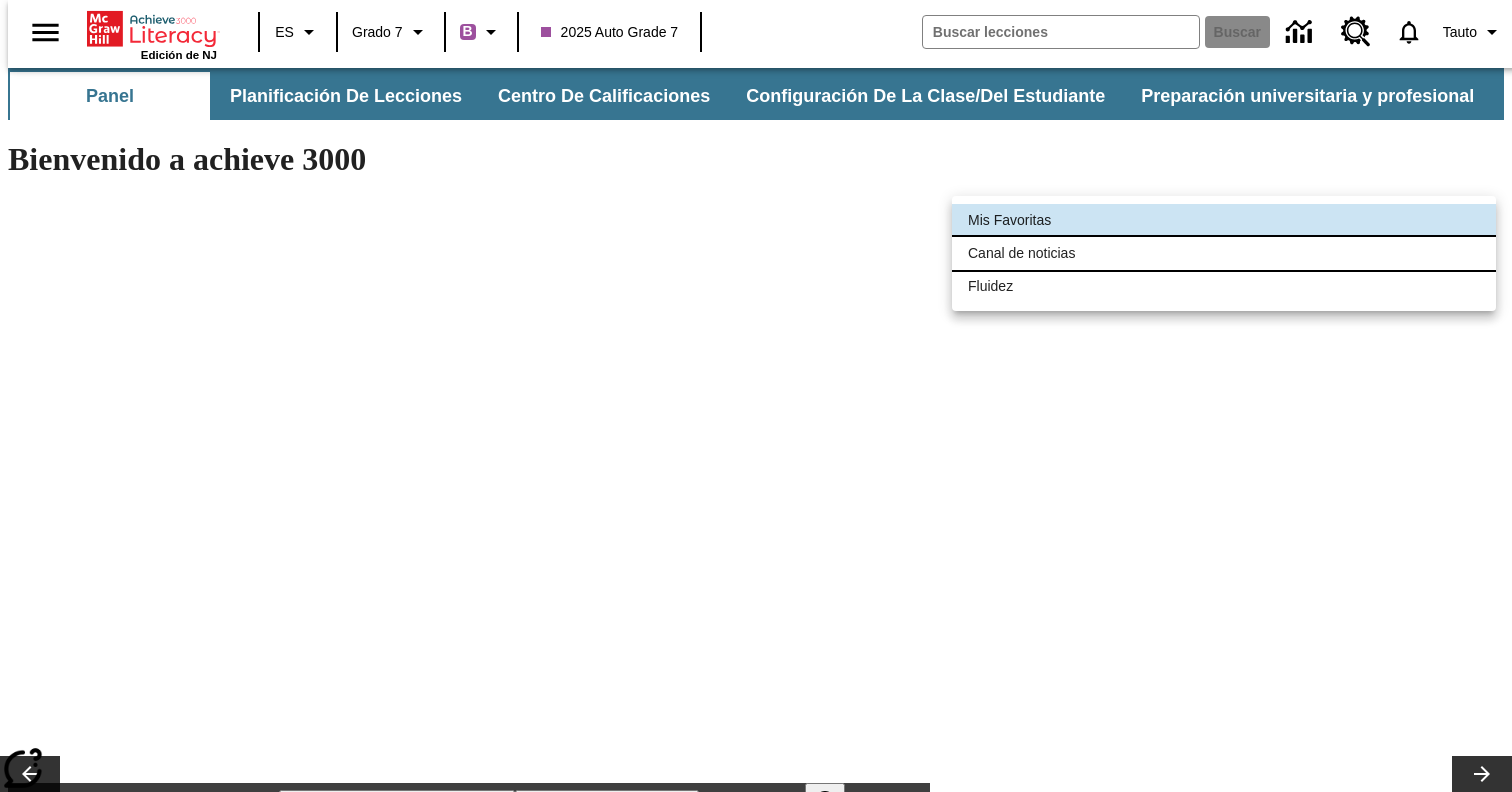 click on "Canal de noticias" at bounding box center [1224, 253] 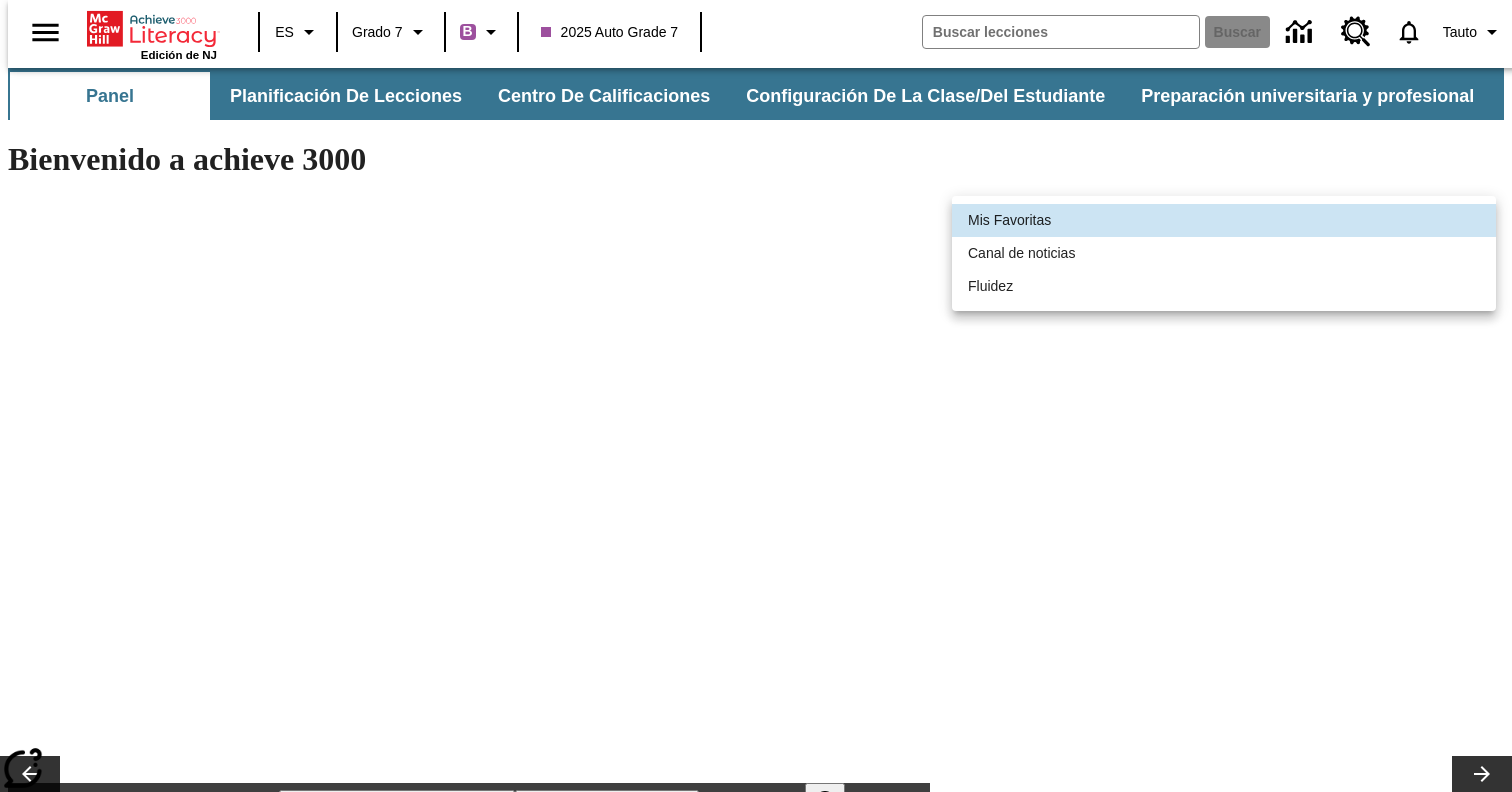 type on "120" 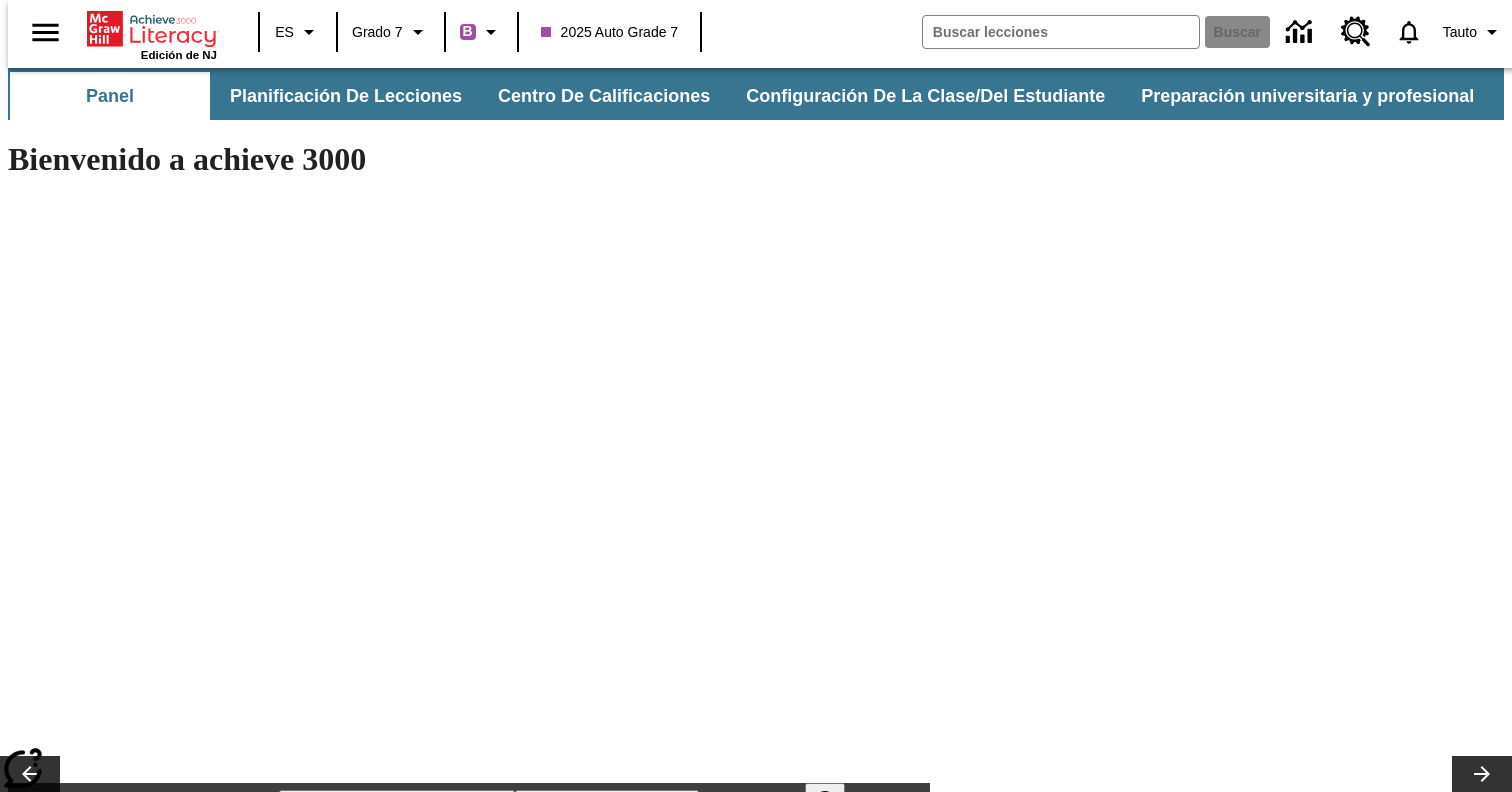 click on "Asignar" at bounding box center (243, 1624) 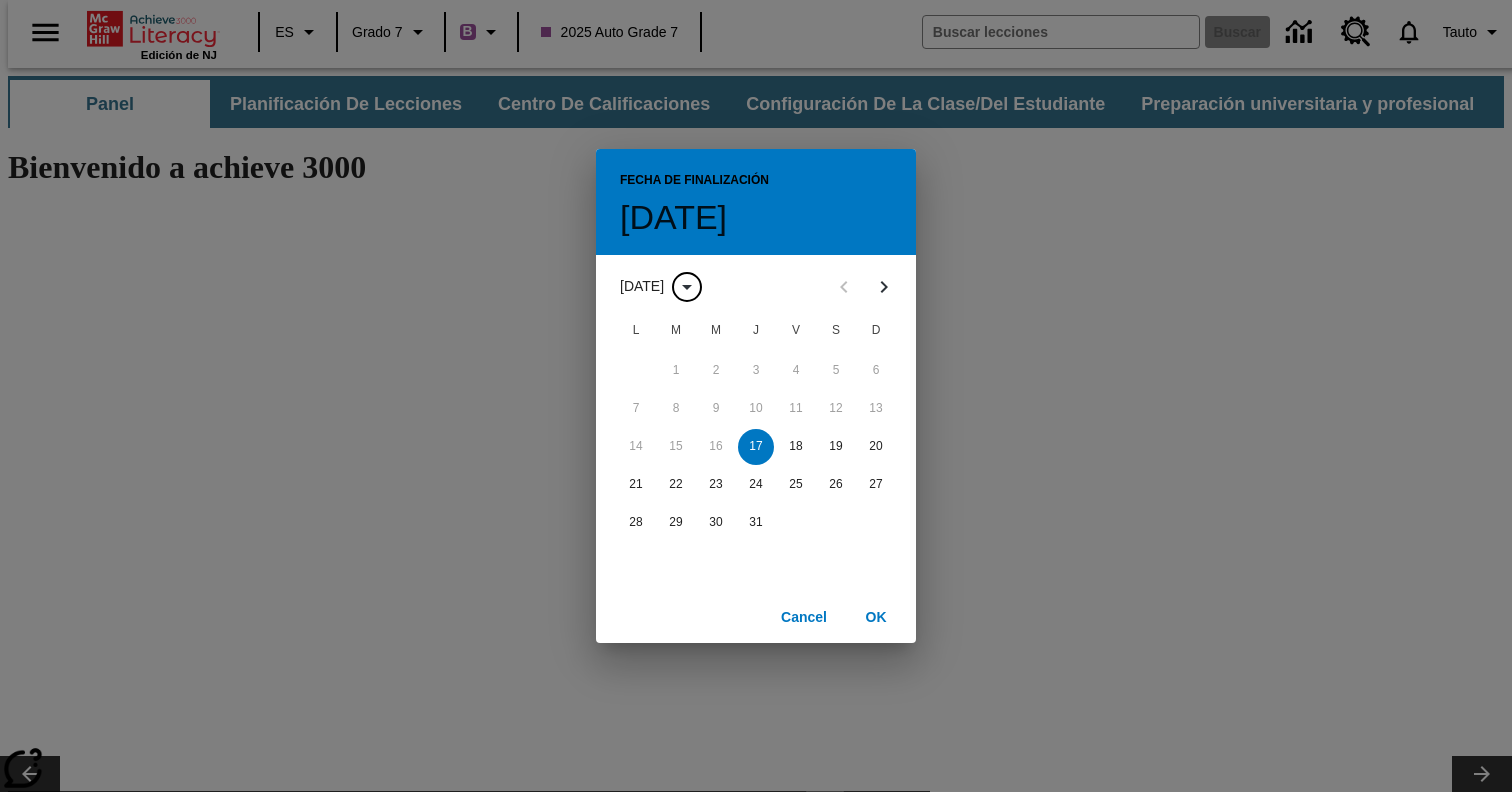 click 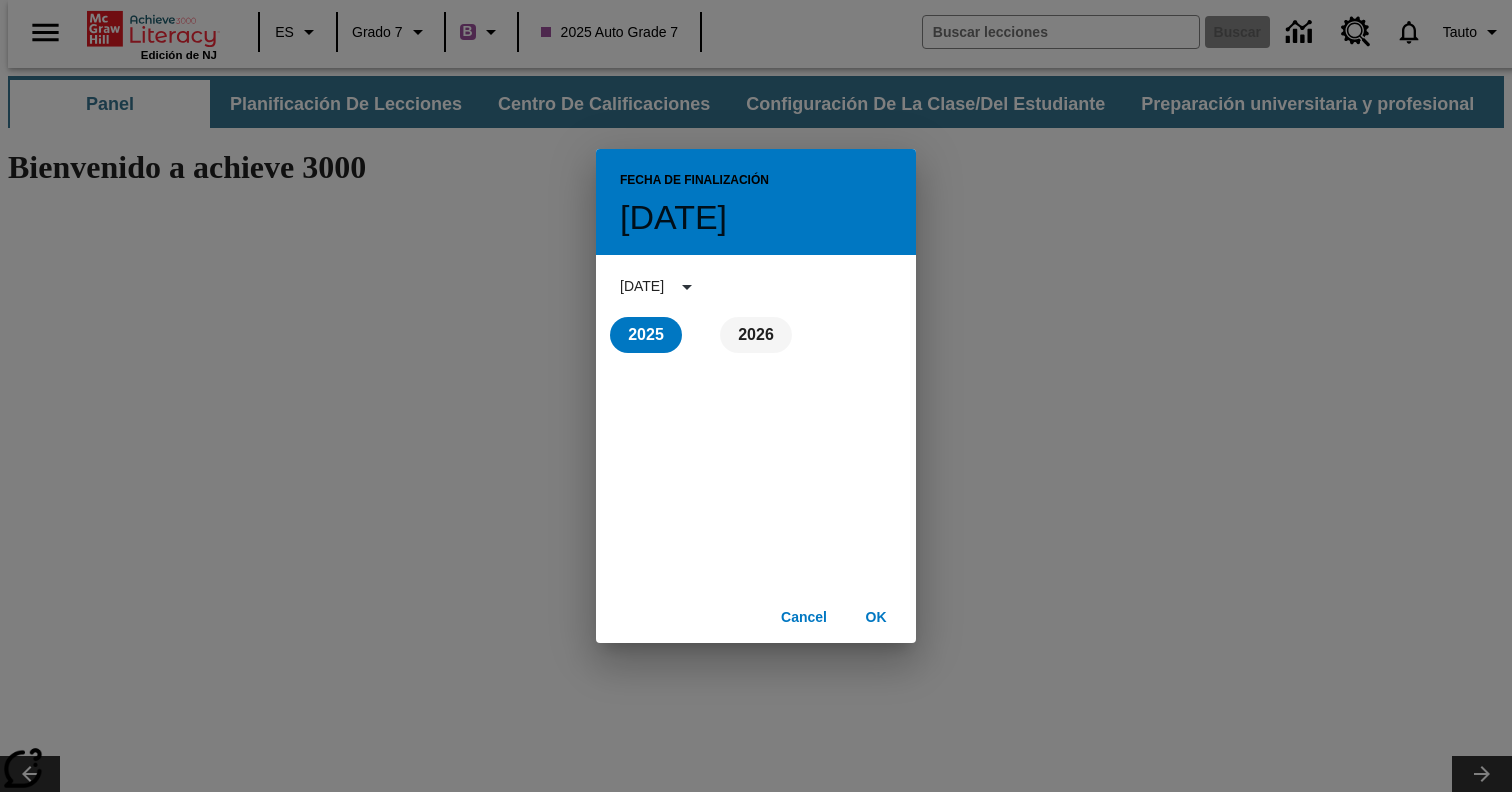 click on "2026" at bounding box center (756, 335) 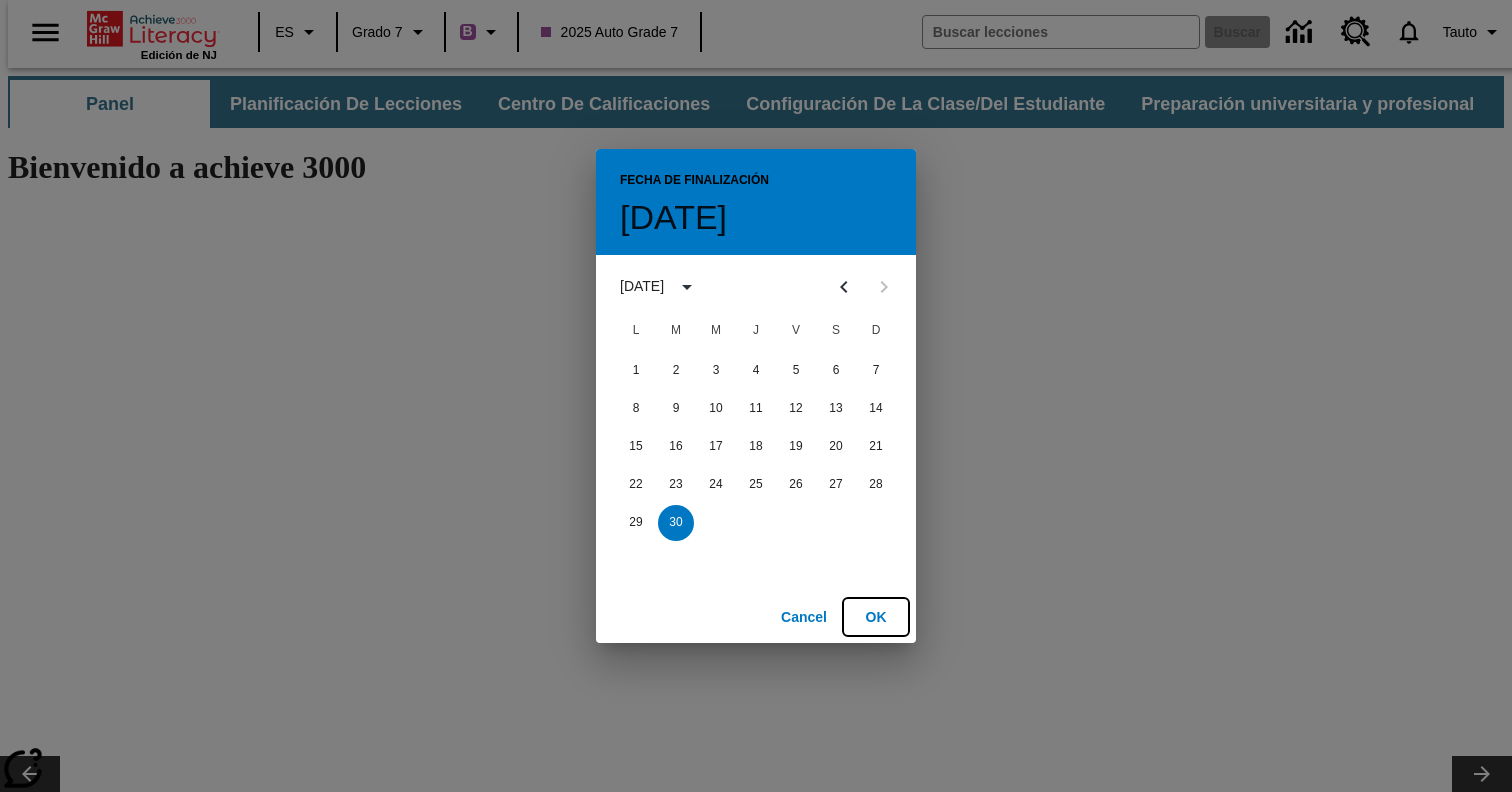click on "OK" at bounding box center (876, 617) 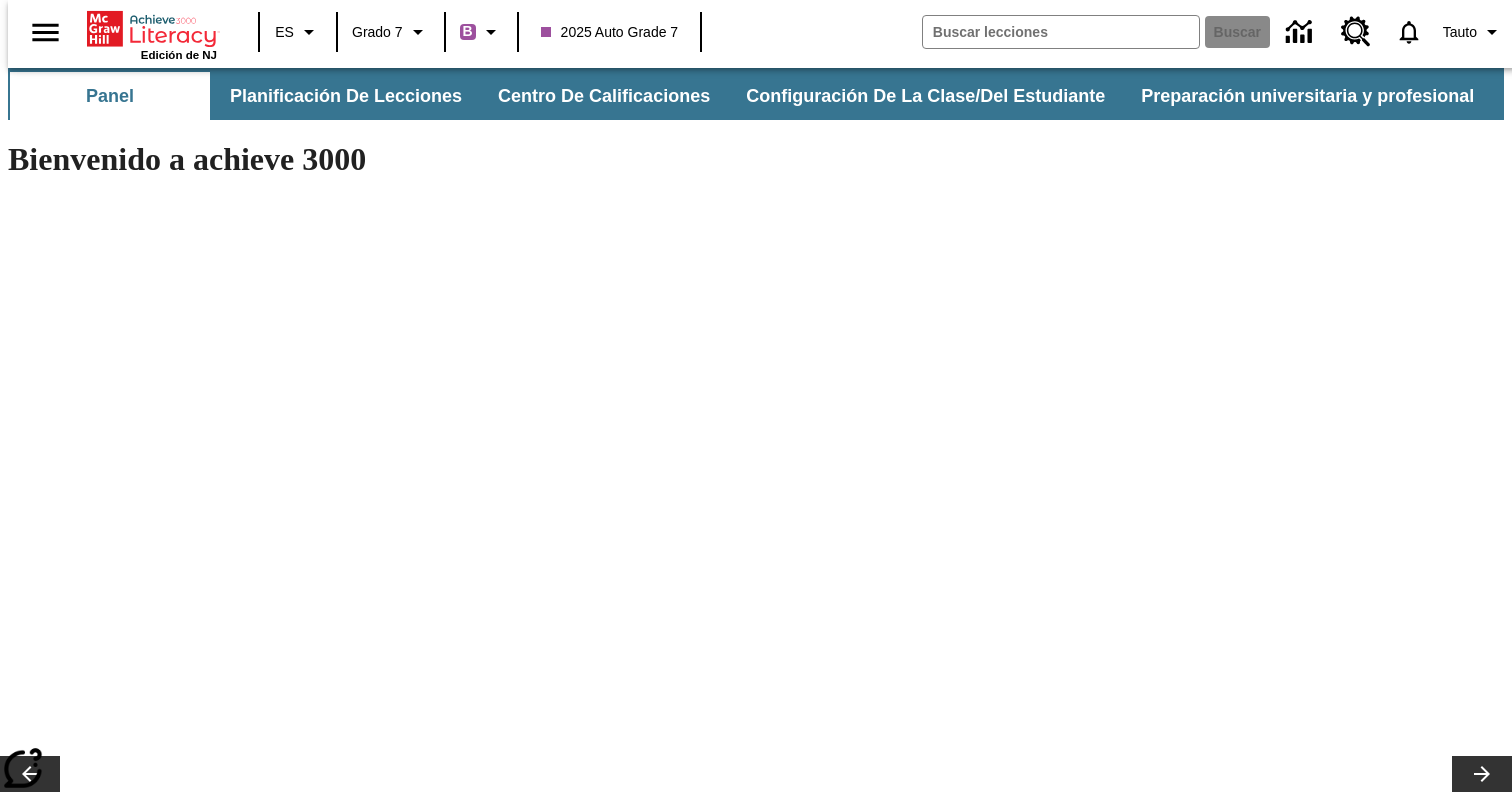click on "Programar" at bounding box center (164, 2551) 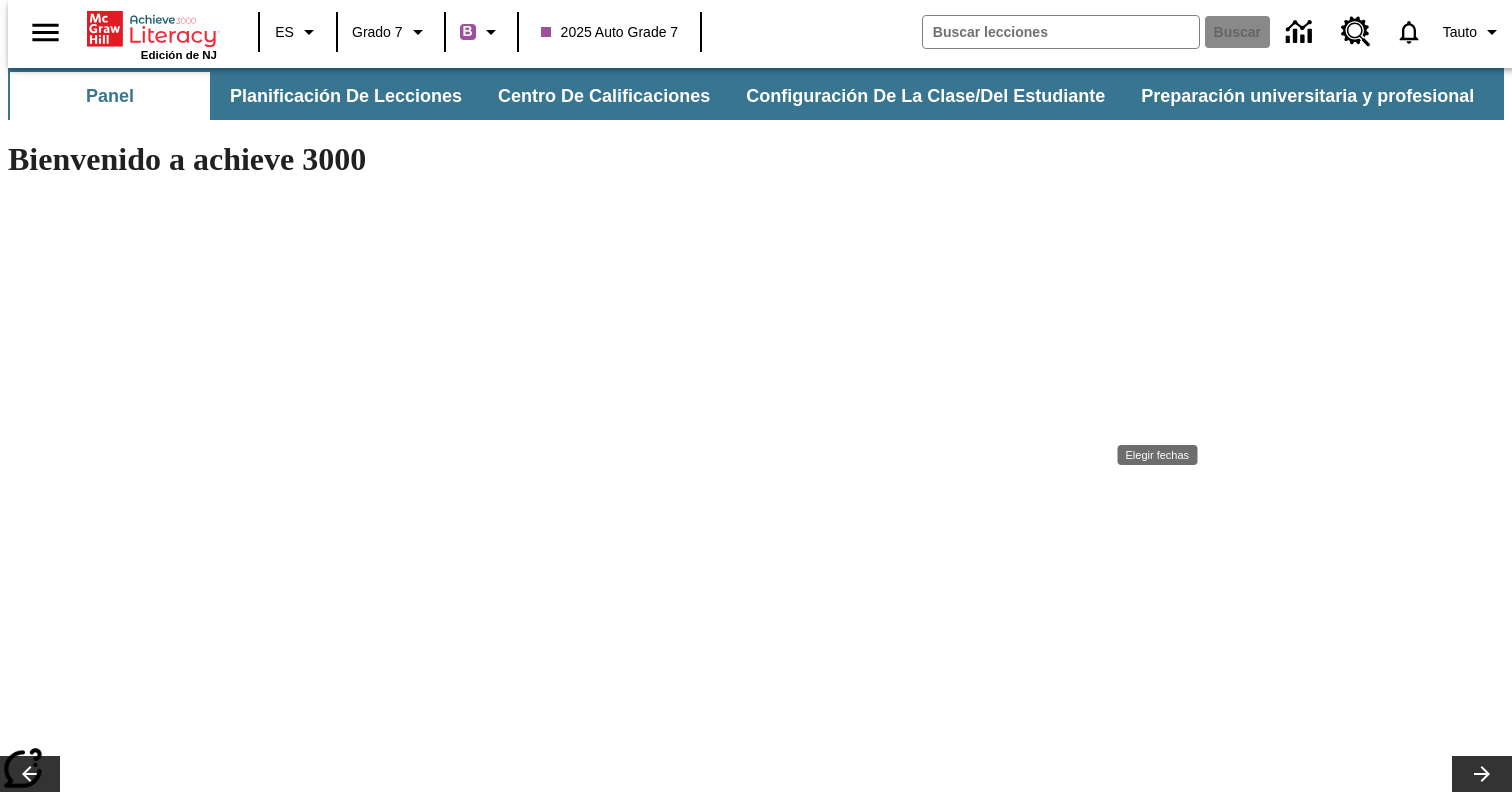 scroll, scrollTop: 25, scrollLeft: 0, axis: vertical 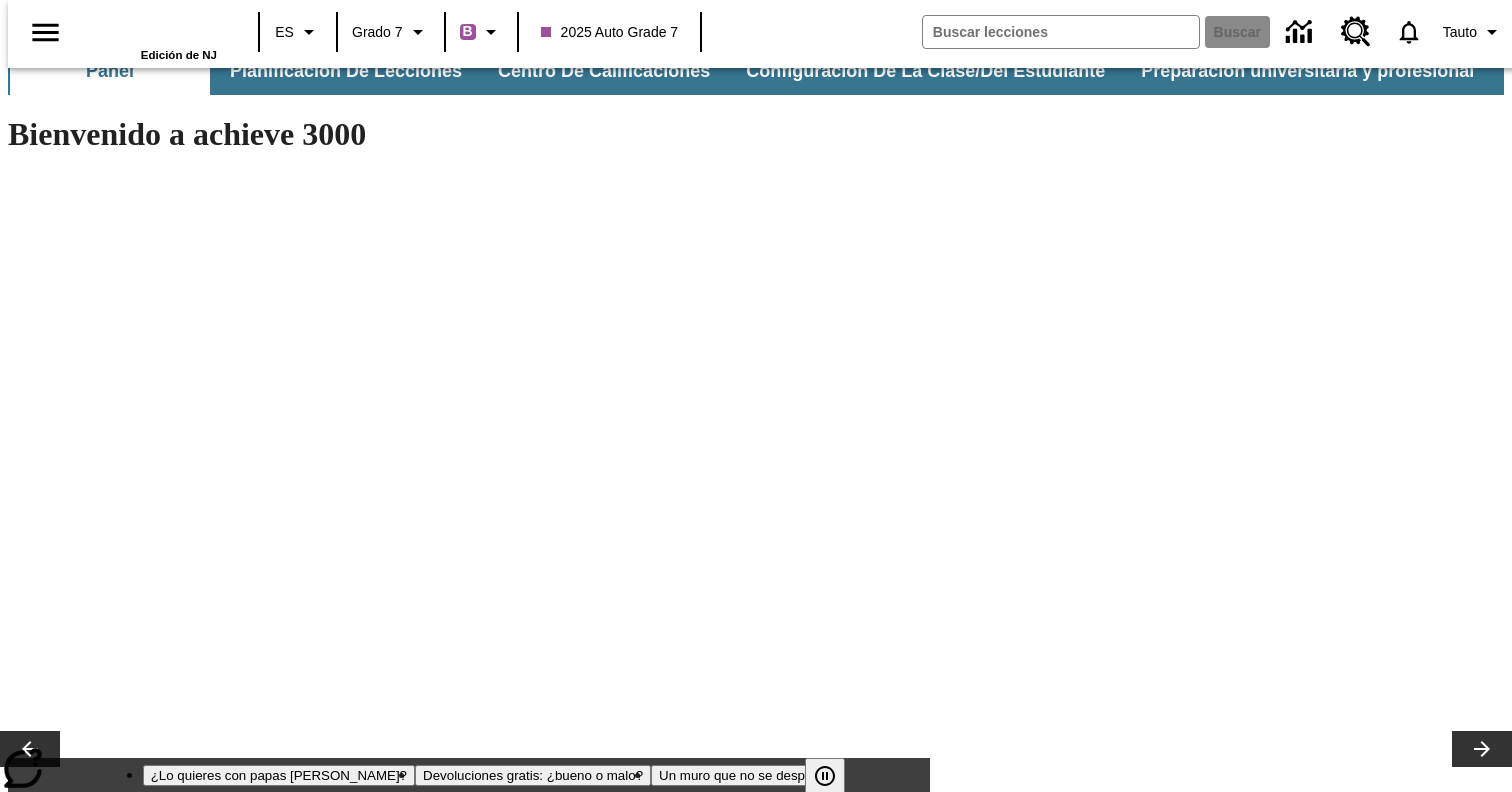 type on "120" 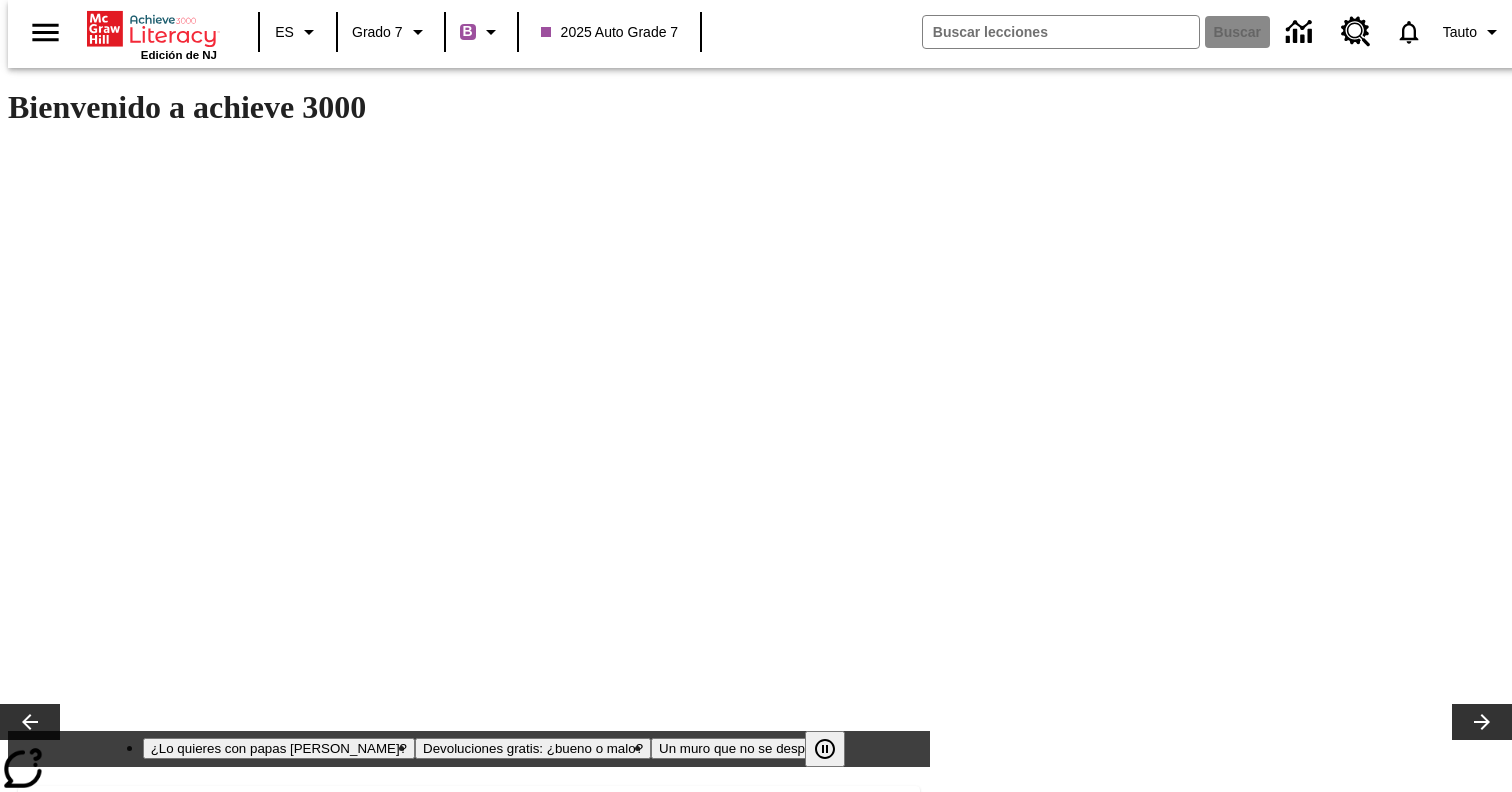 scroll, scrollTop: 25, scrollLeft: 0, axis: vertical 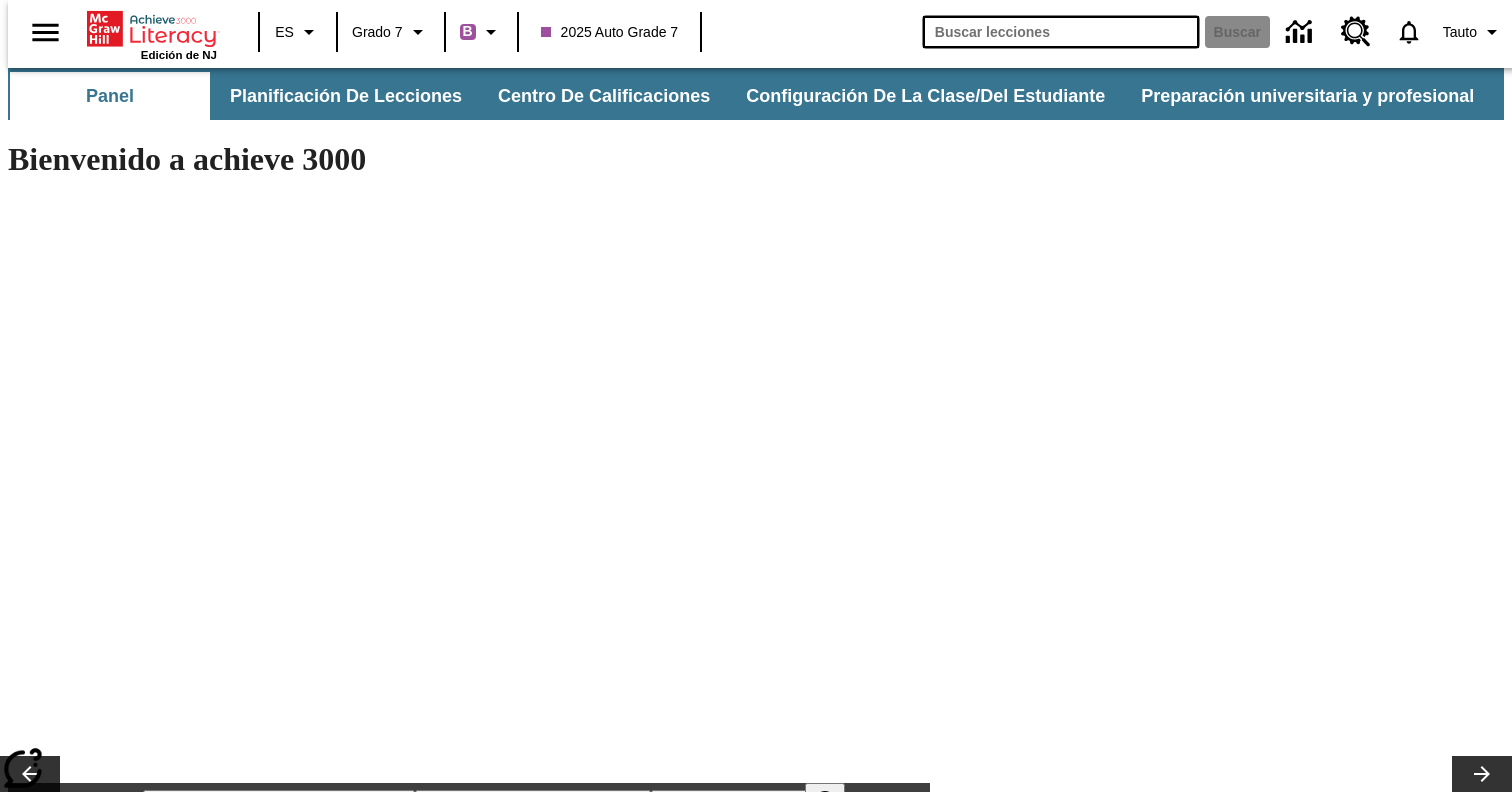 click at bounding box center (1061, 32) 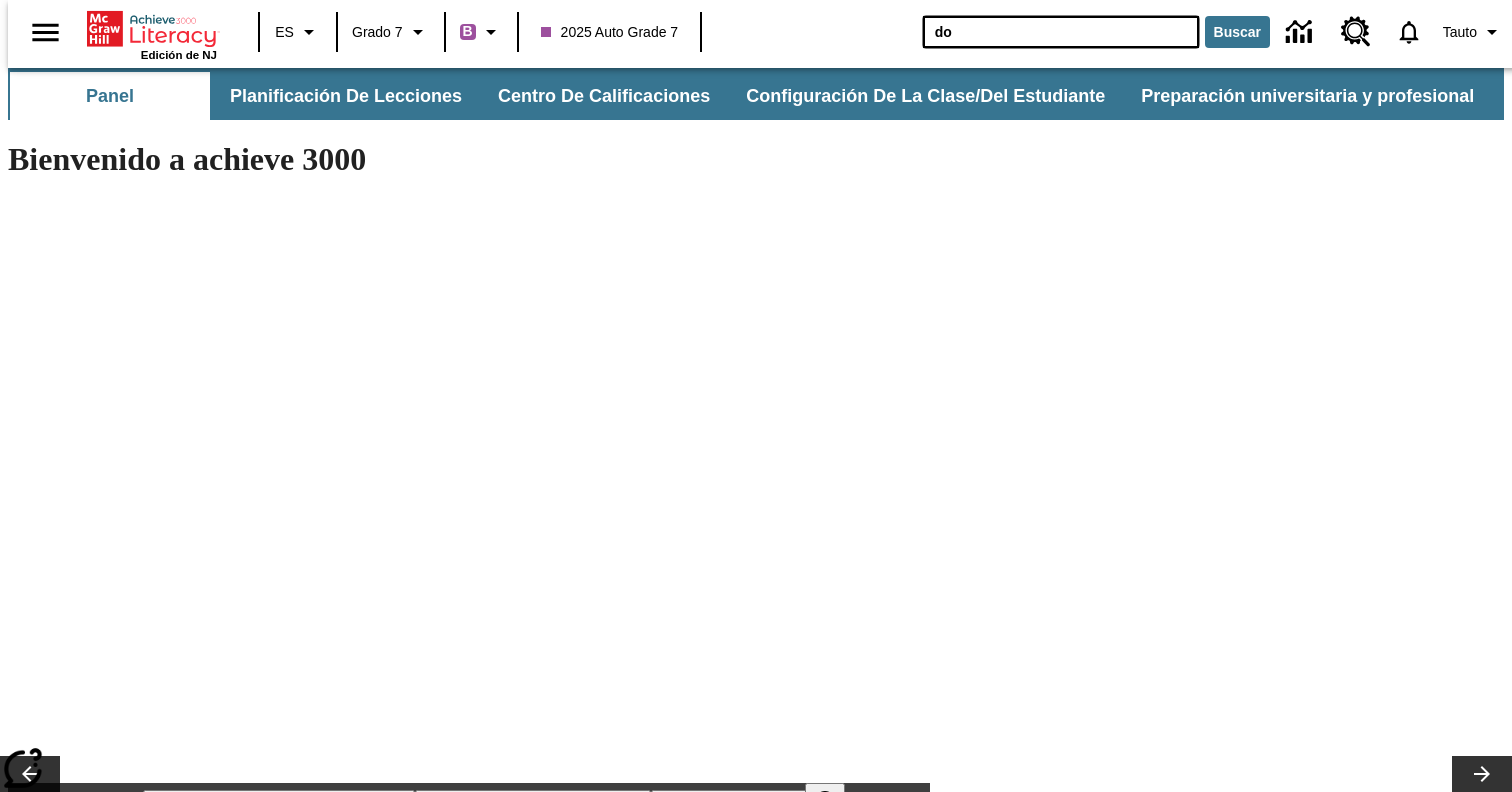 type on "dog" 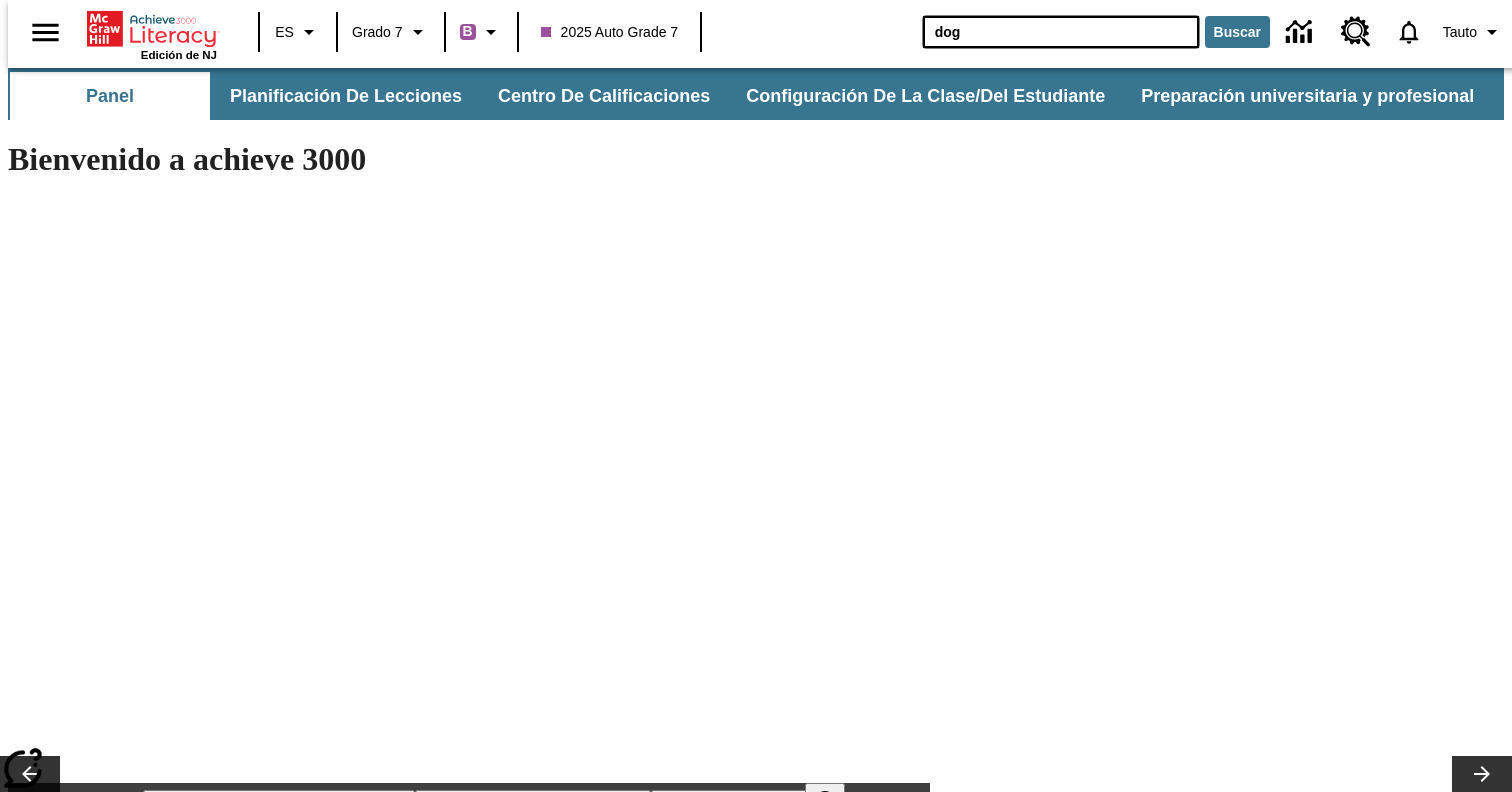 type 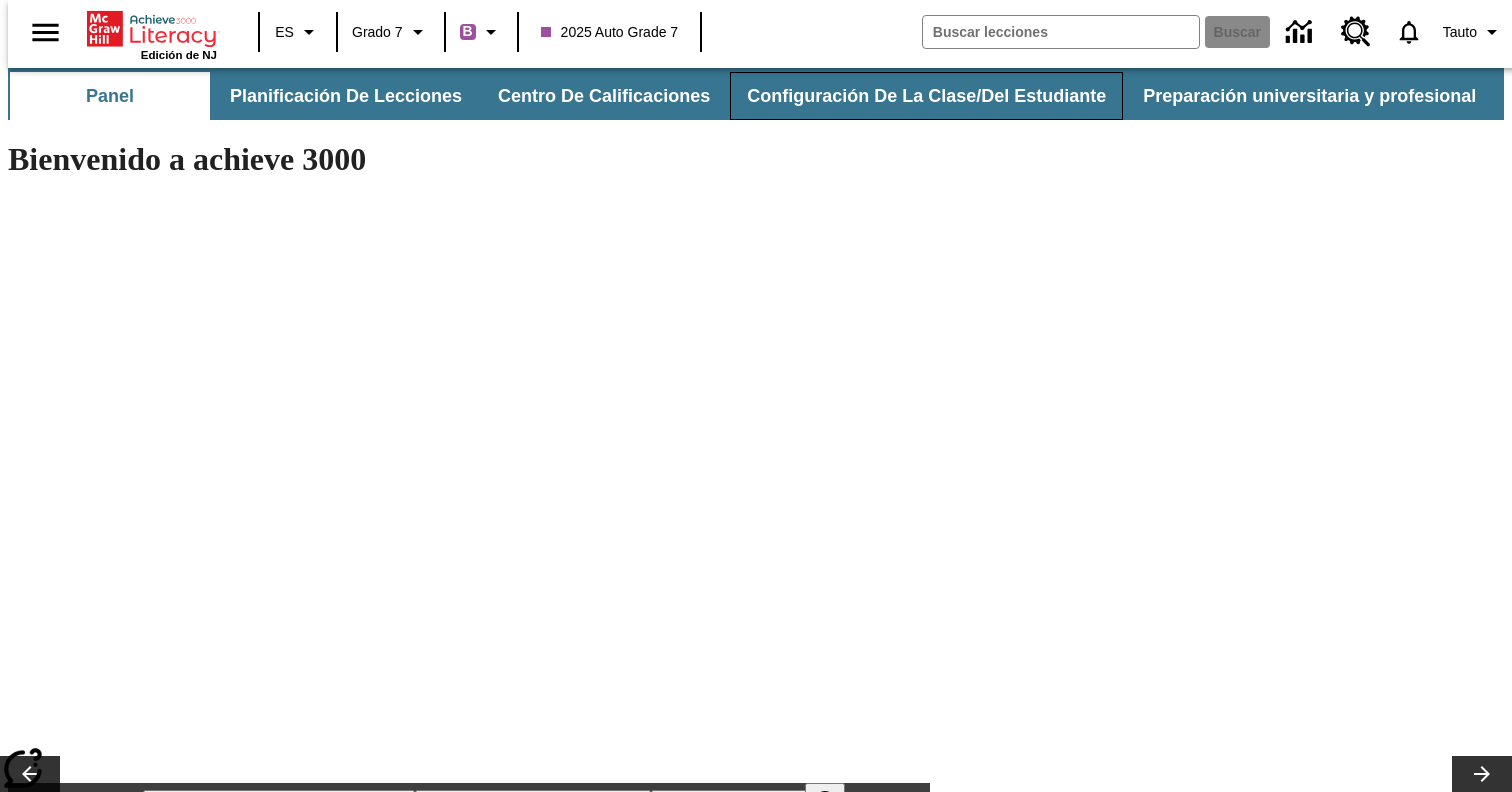 click on "Configuración de la clase/del estudiante" at bounding box center [926, 96] 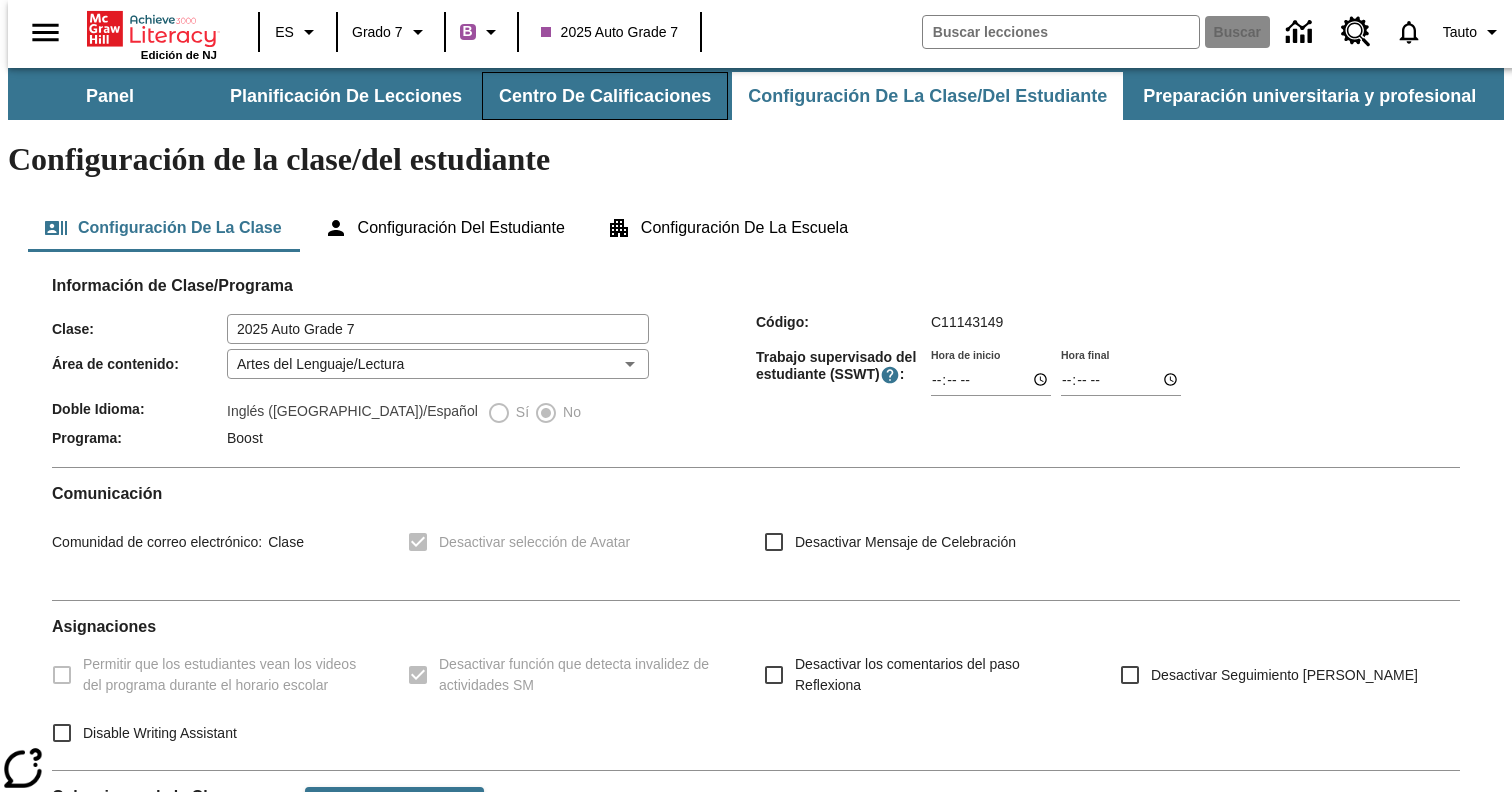 click on "Centro de calificaciones" at bounding box center (605, 96) 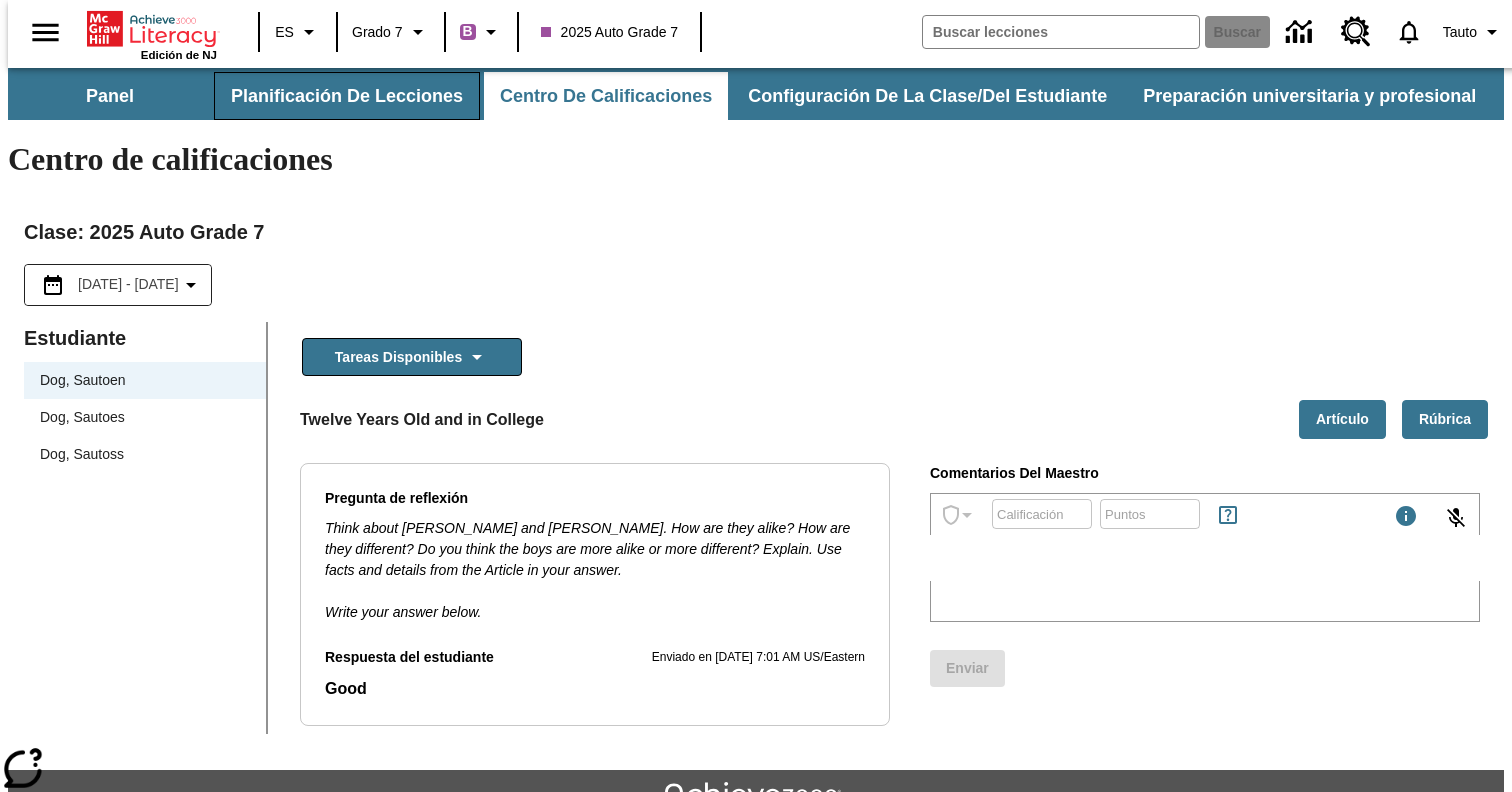 click on "Planificación de lecciones" at bounding box center (347, 96) 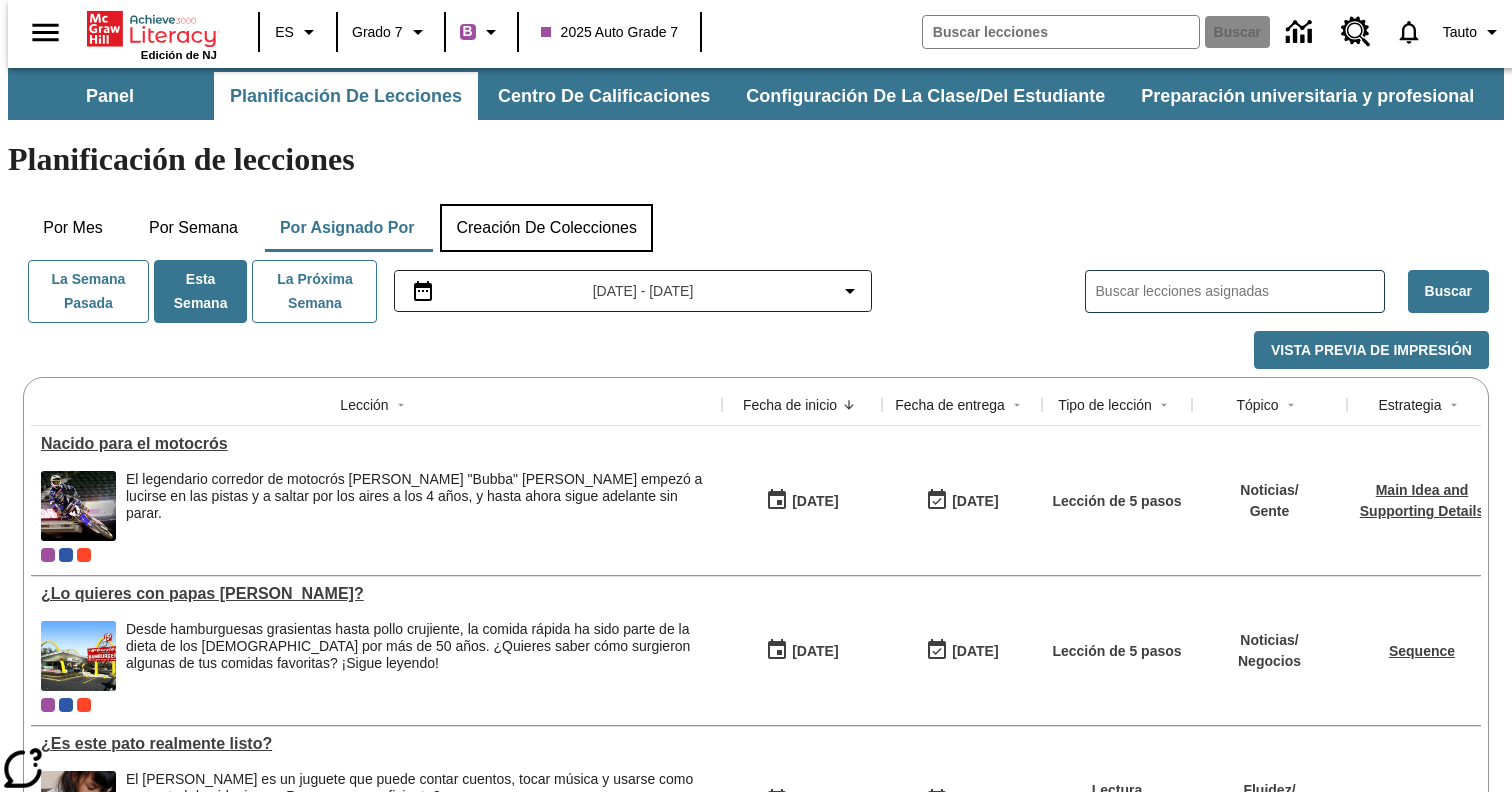 click on "Creación de colecciones" at bounding box center (546, 228) 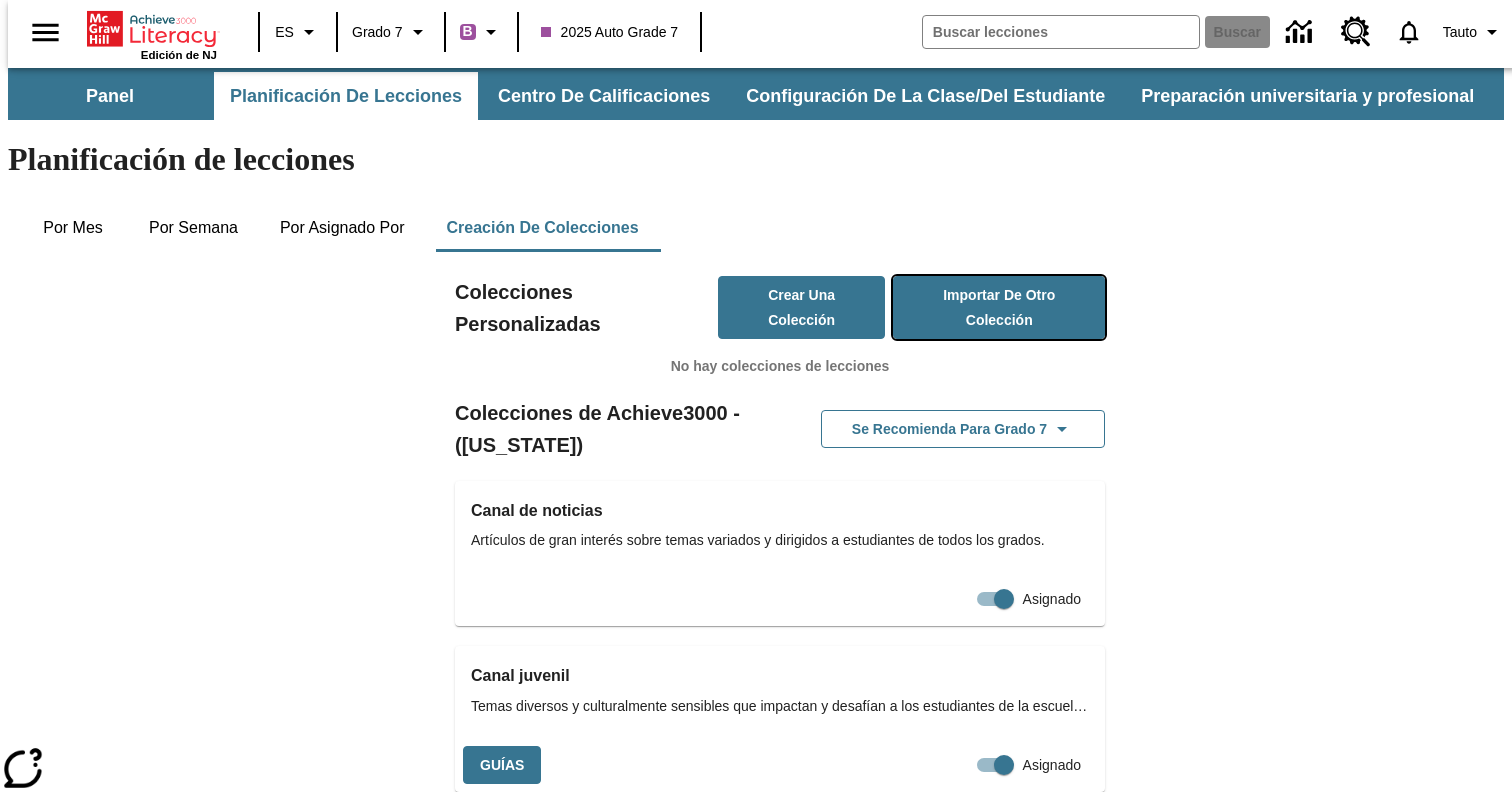 click on "Importar de otro Colección" at bounding box center (999, 307) 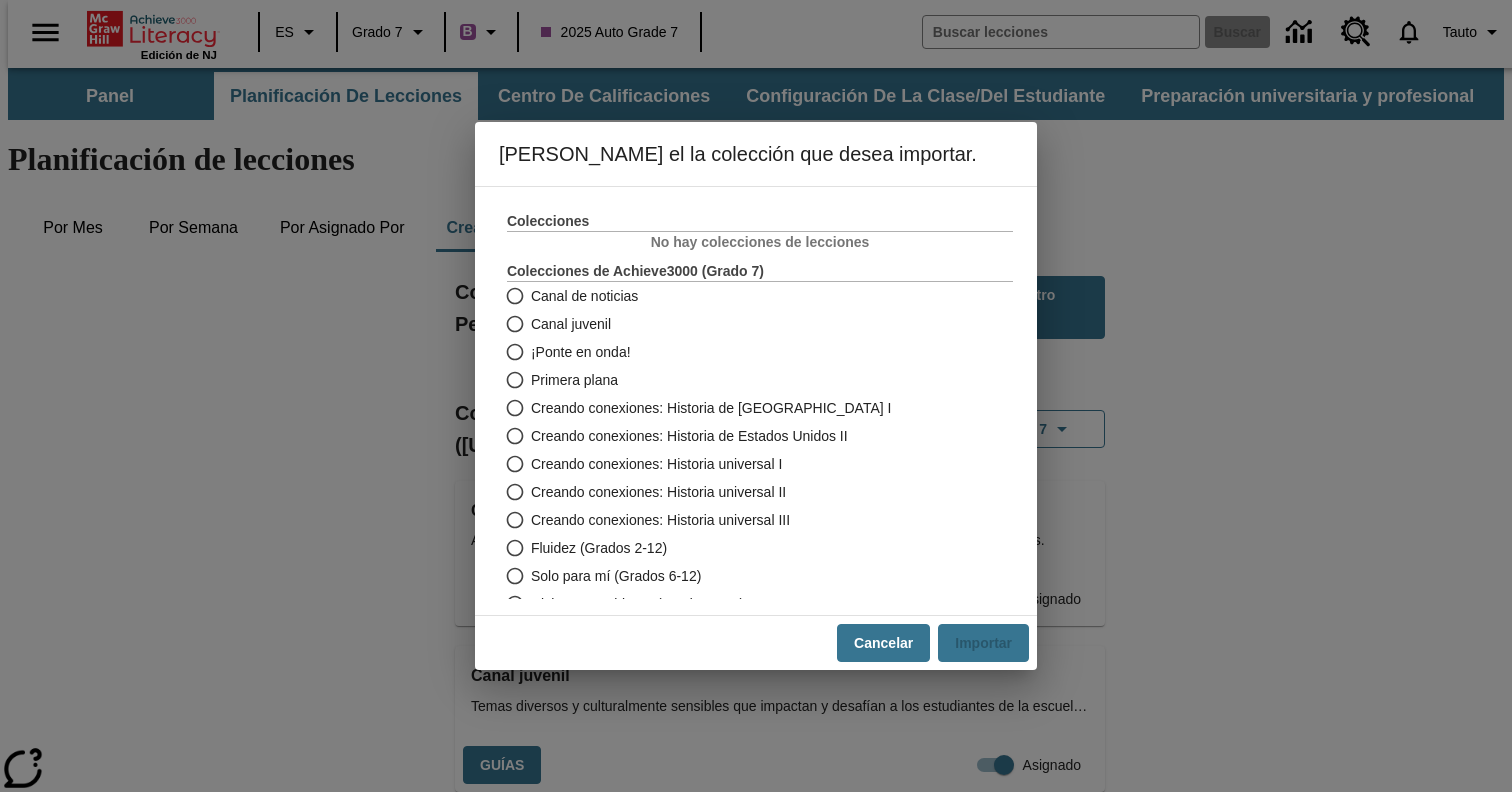scroll, scrollTop: 100, scrollLeft: 0, axis: vertical 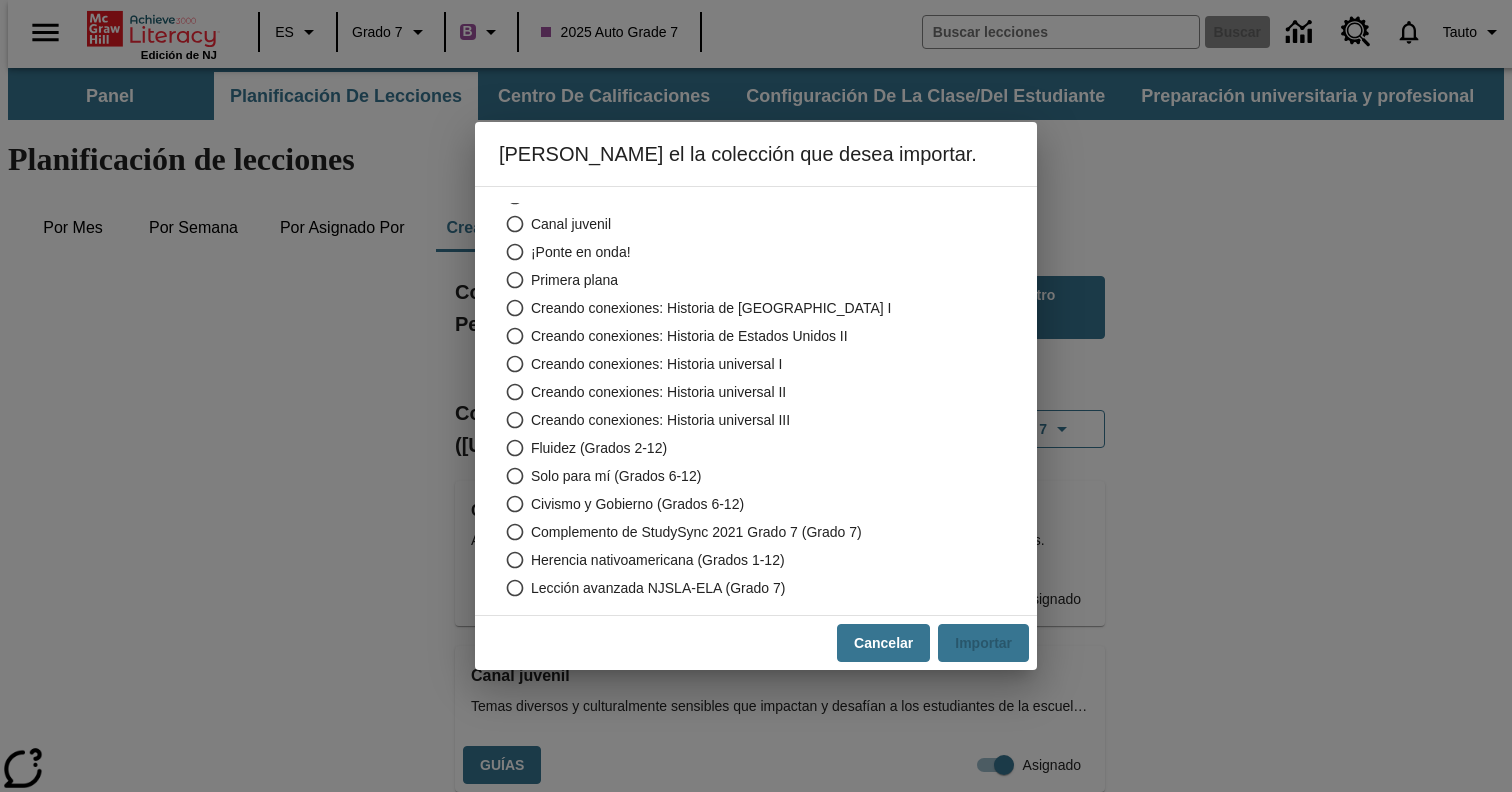 click on "Fluidez (Grados 2-12)" at bounding box center (599, 448) 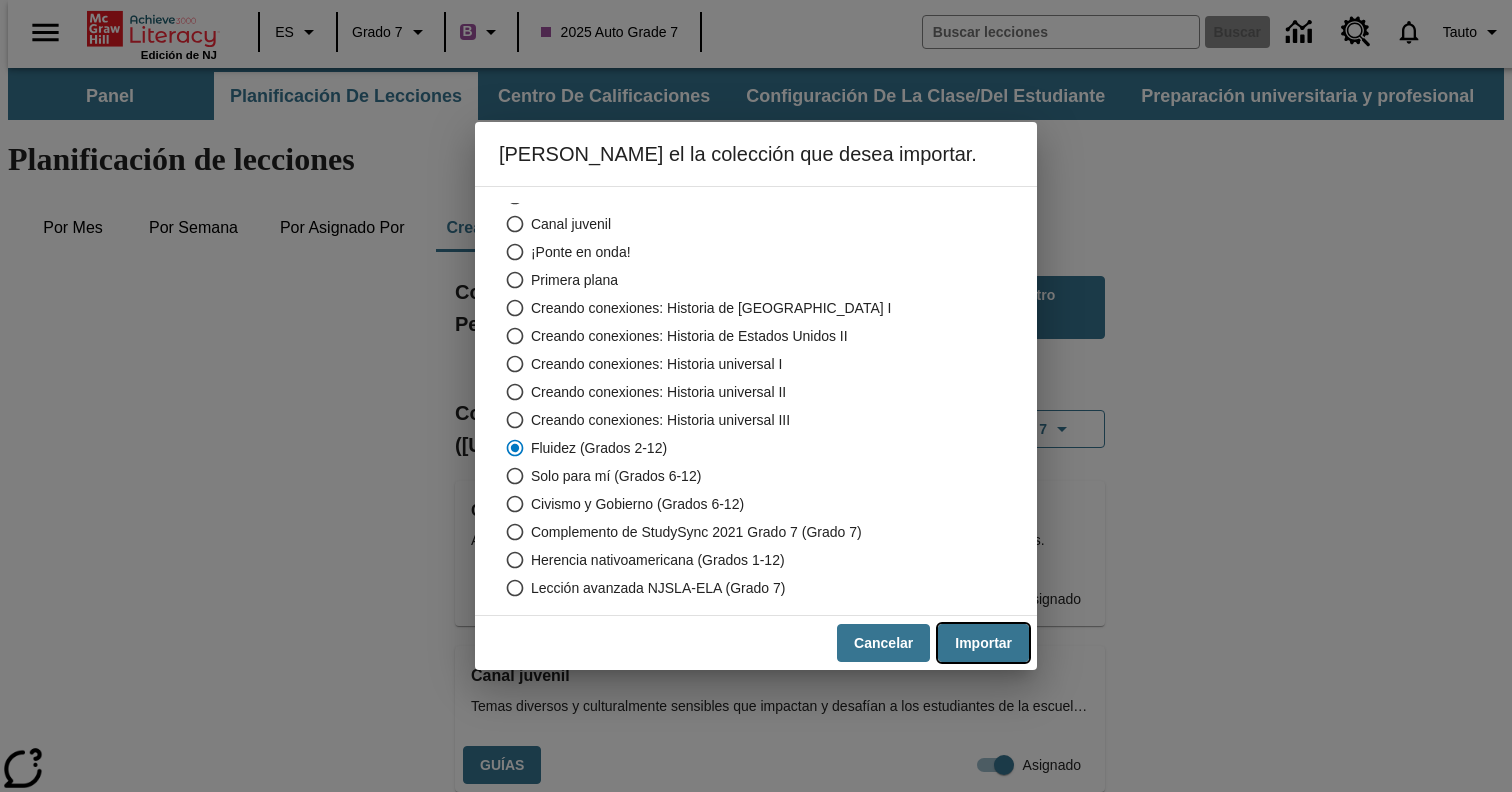 click on "Importar" at bounding box center [983, 643] 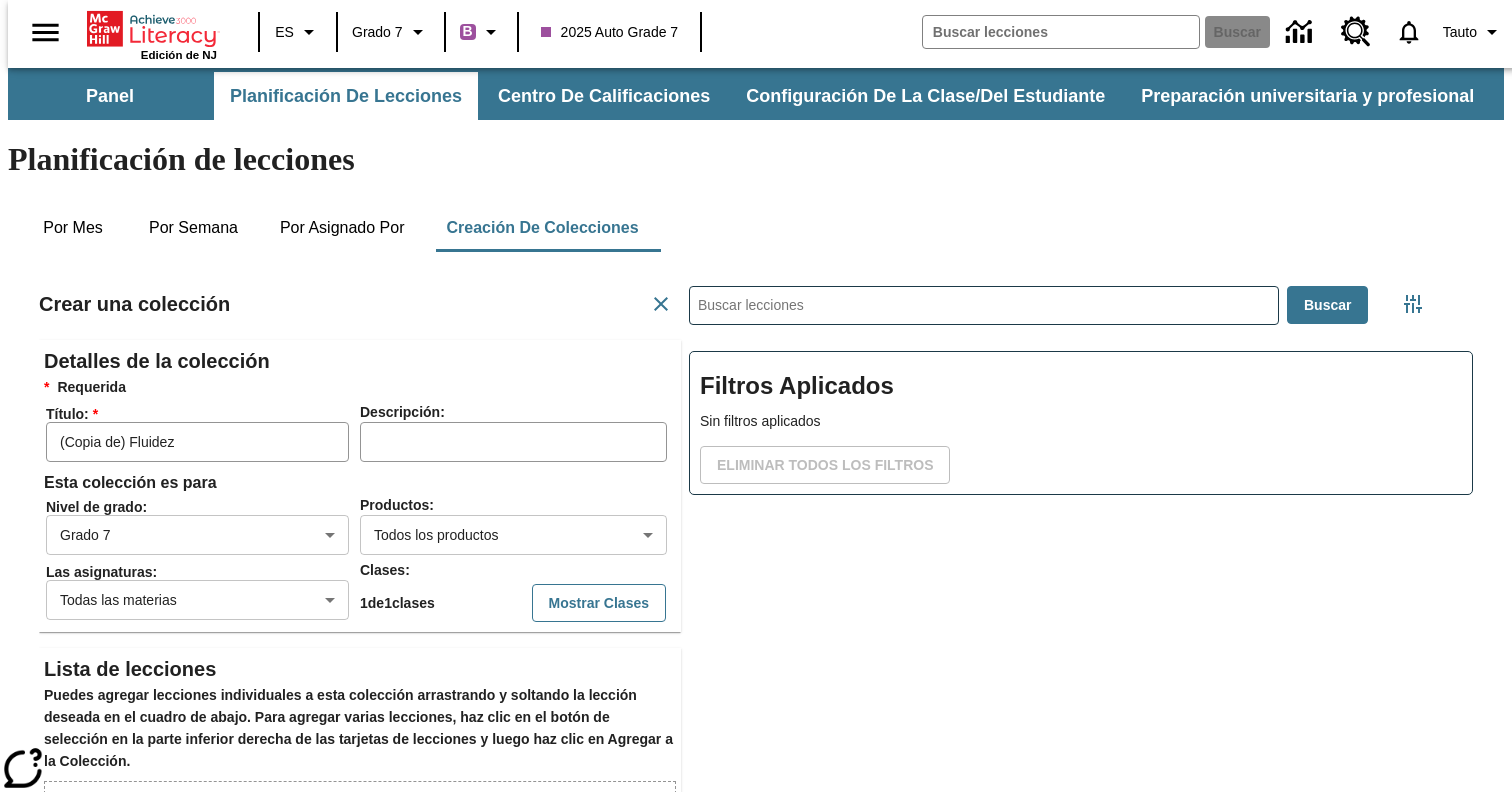 scroll, scrollTop: 1, scrollLeft: 1, axis: both 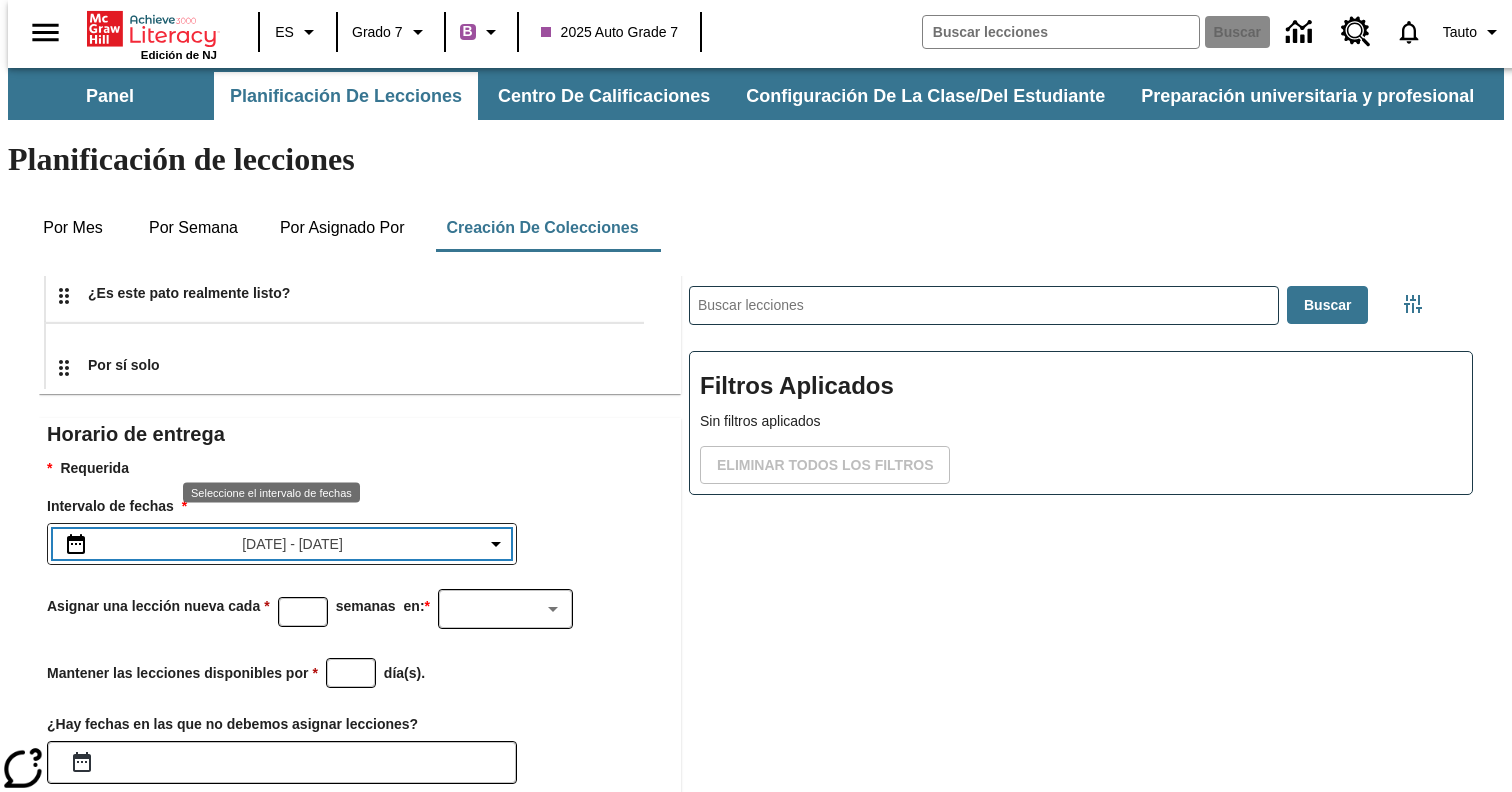 click on "17 de jul de 2025 - 18 de jul de 2025" at bounding box center (292, 544) 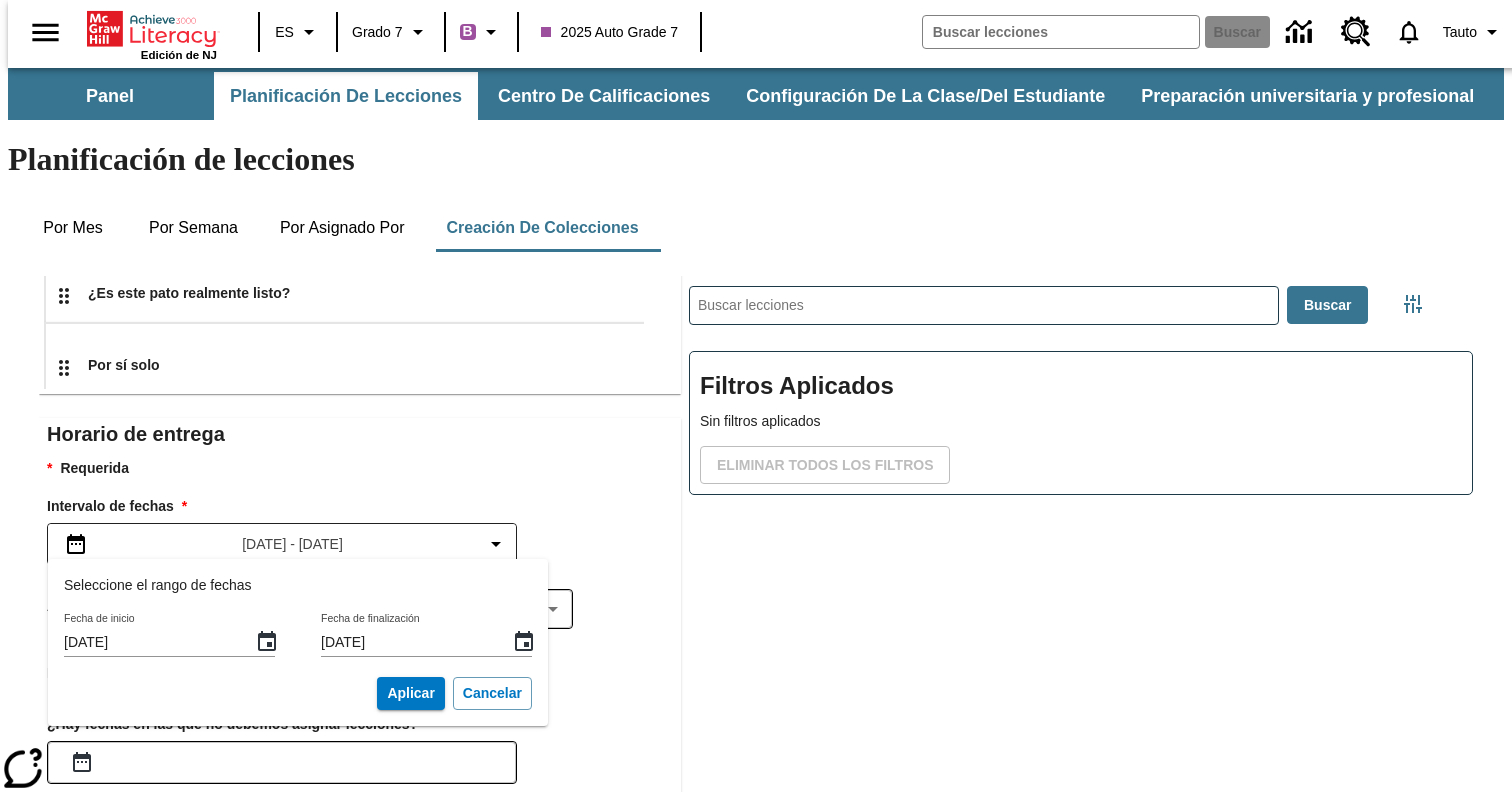 click 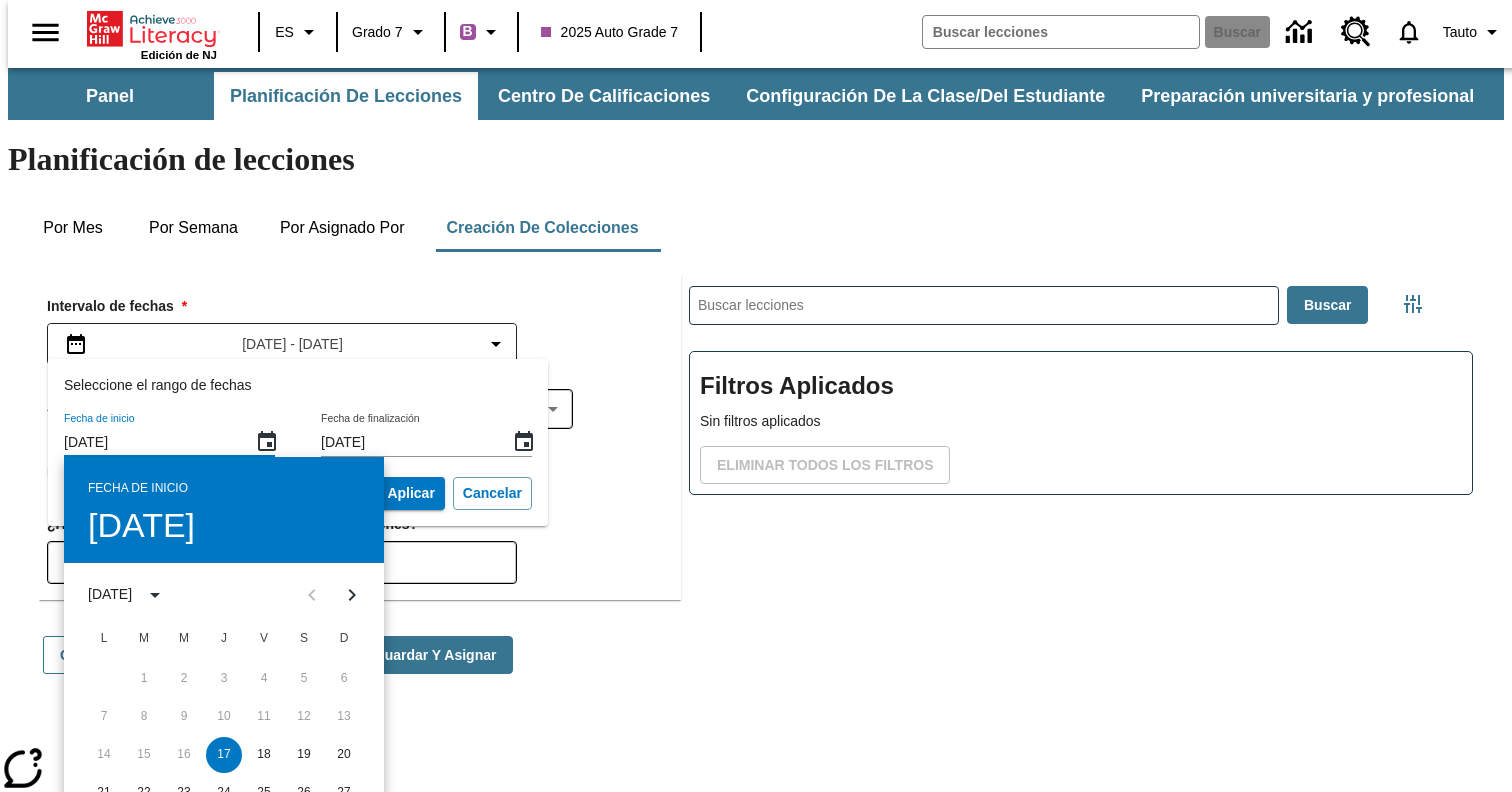scroll, scrollTop: 1141, scrollLeft: 0, axis: vertical 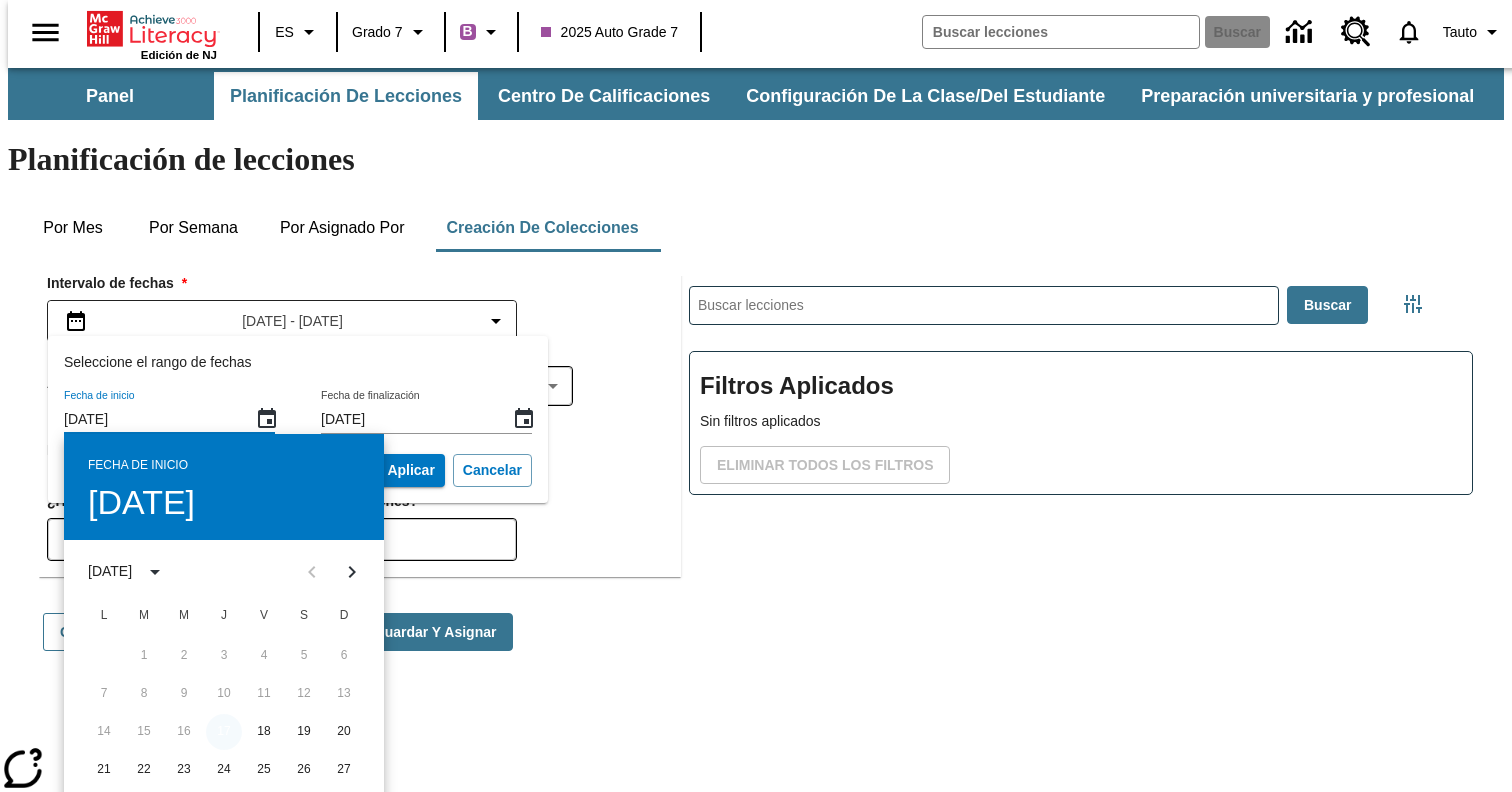 click on "17" at bounding box center [224, 732] 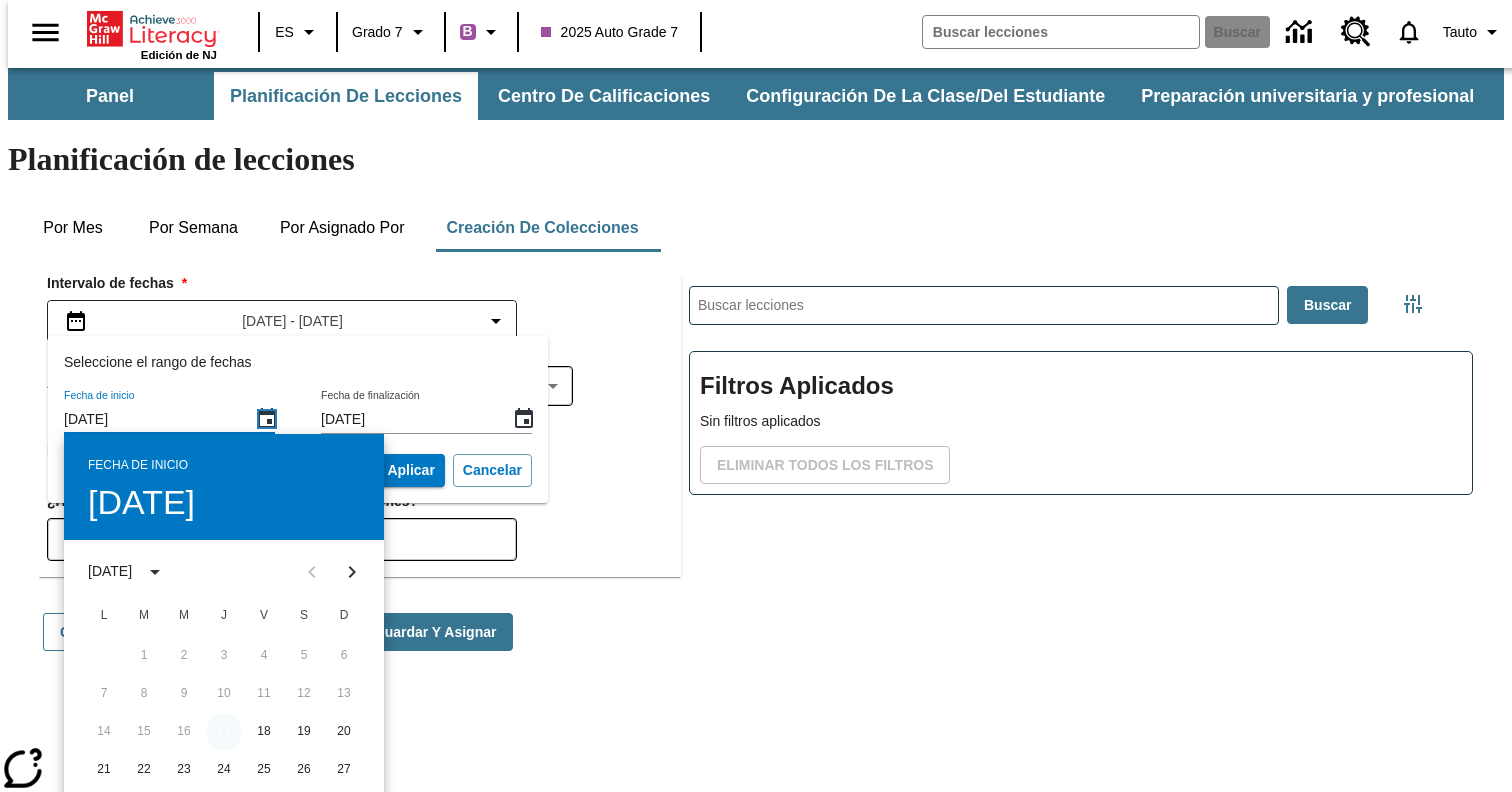 scroll, scrollTop: 910, scrollLeft: 0, axis: vertical 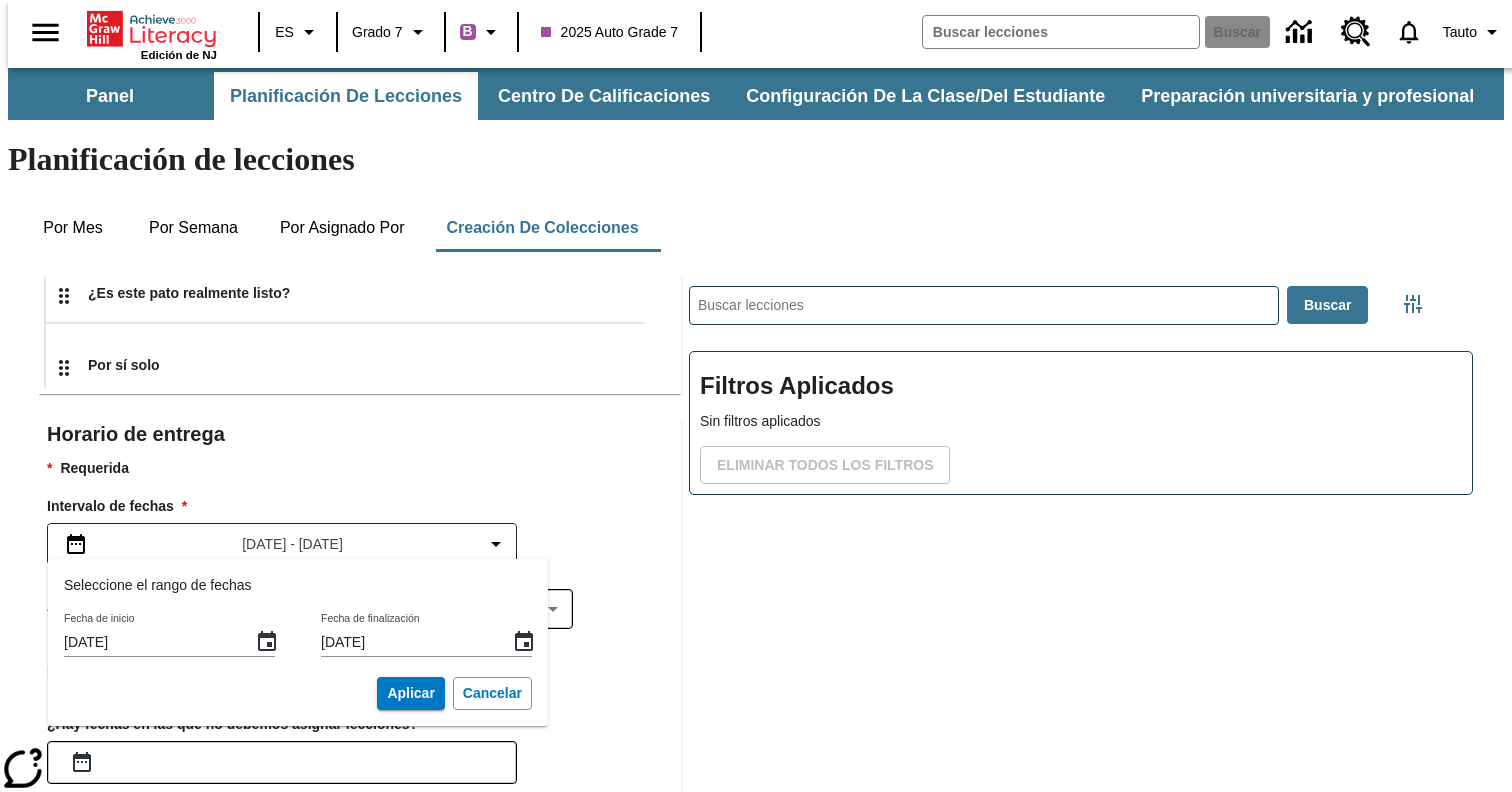 click on "18 de jul de 2025" at bounding box center [426, 642] 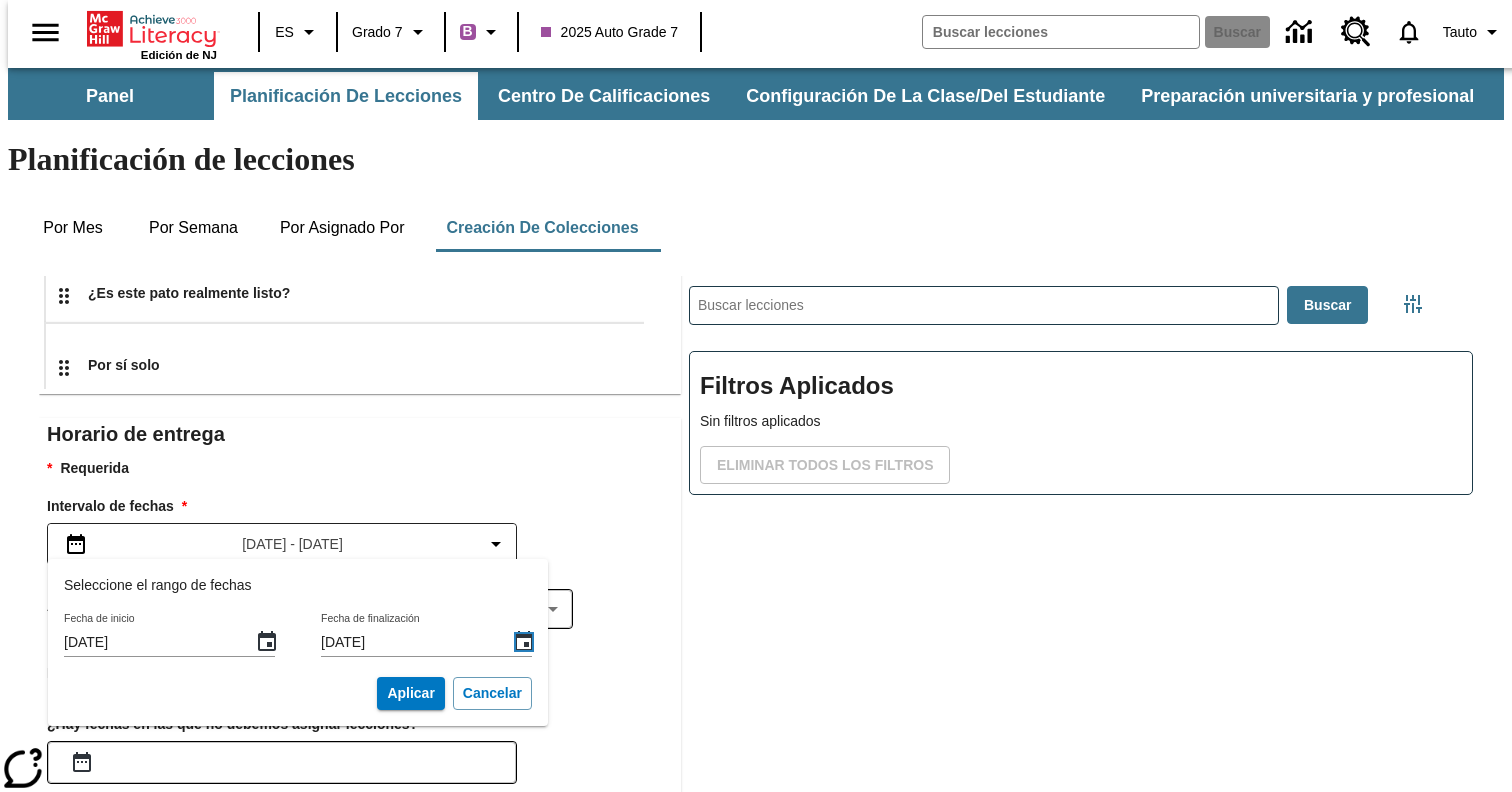 click at bounding box center [524, 642] 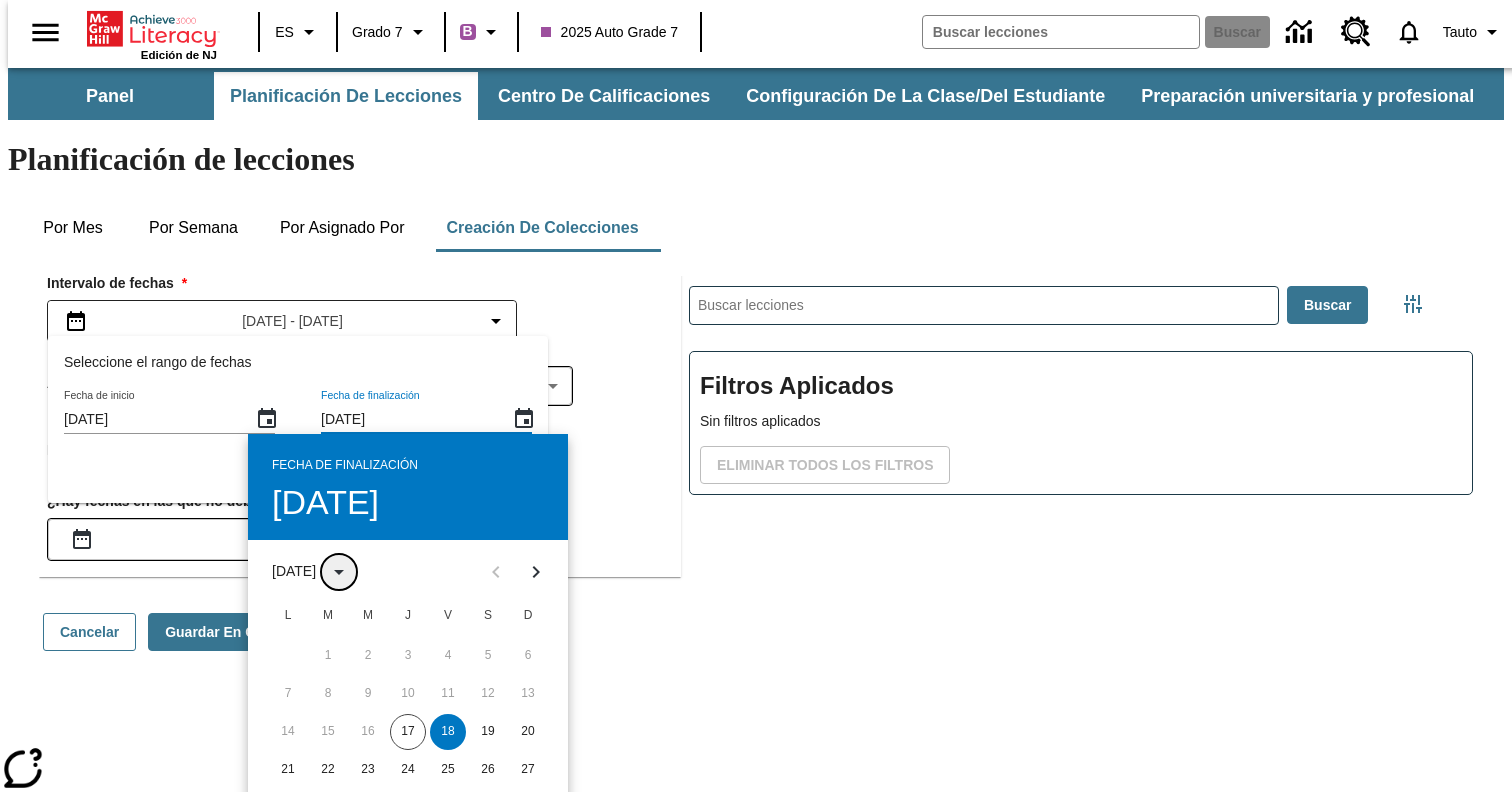 click at bounding box center [339, 572] 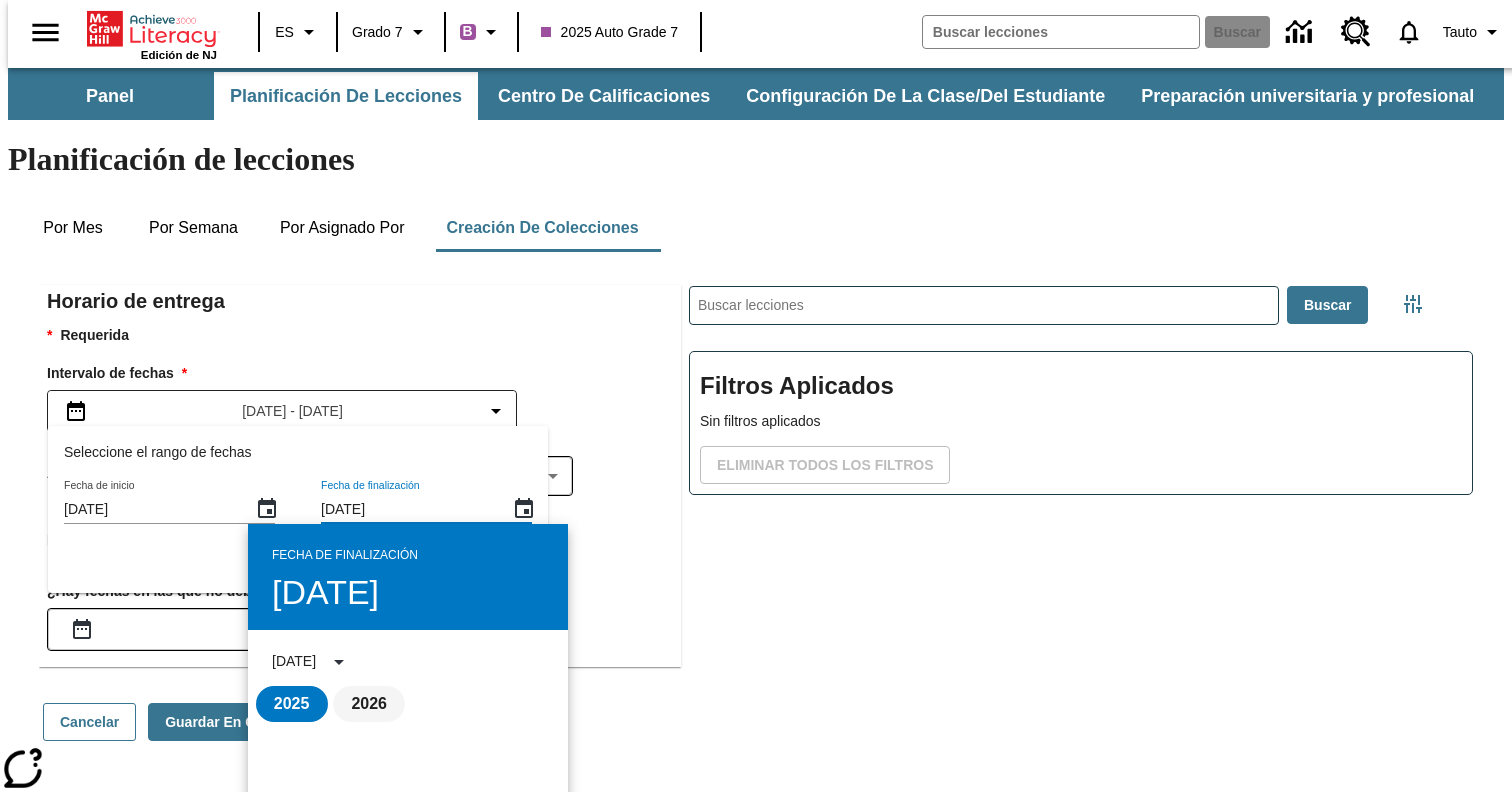 click on "2026" at bounding box center [369, 704] 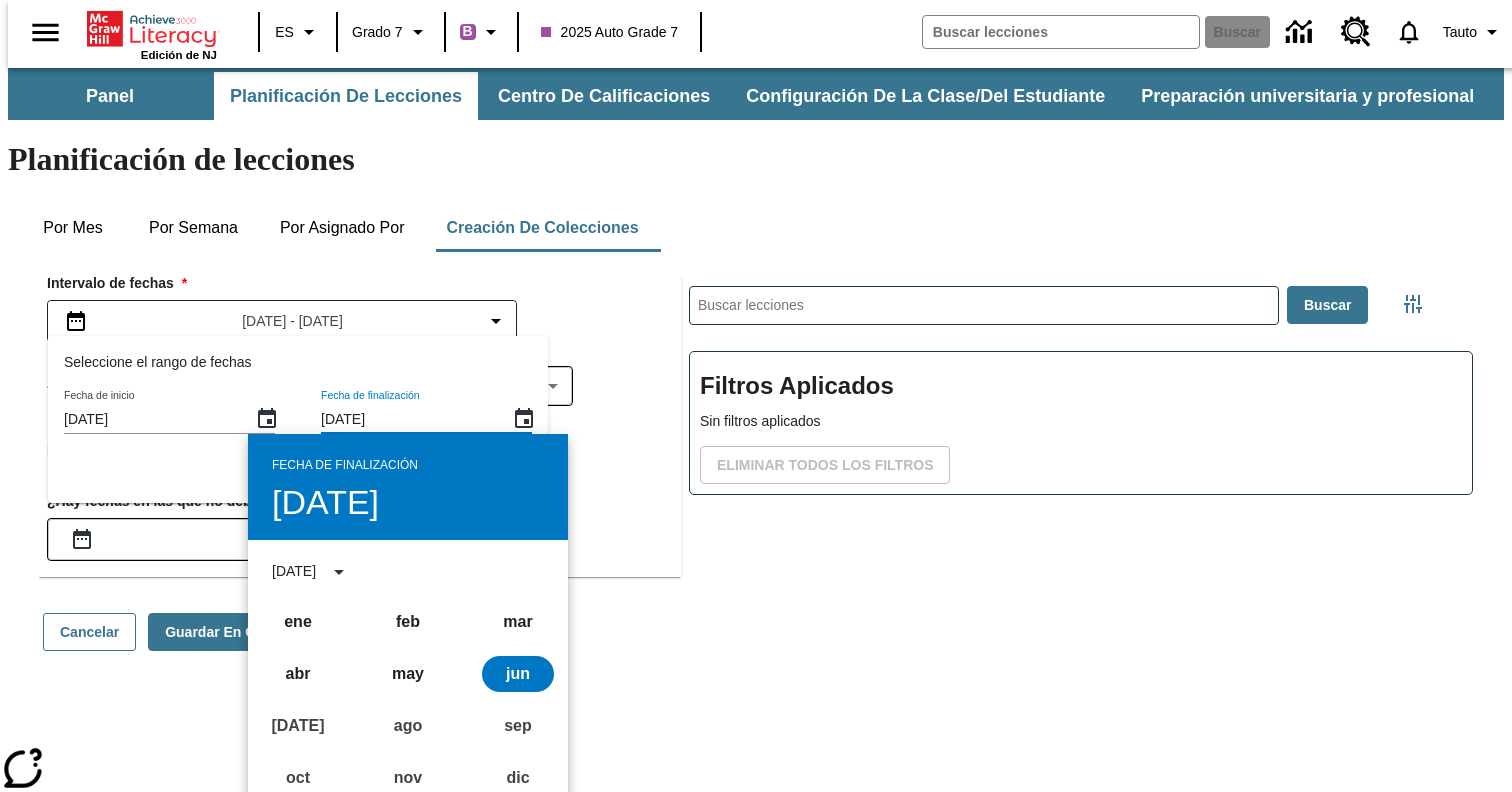 scroll, scrollTop: 145, scrollLeft: 0, axis: vertical 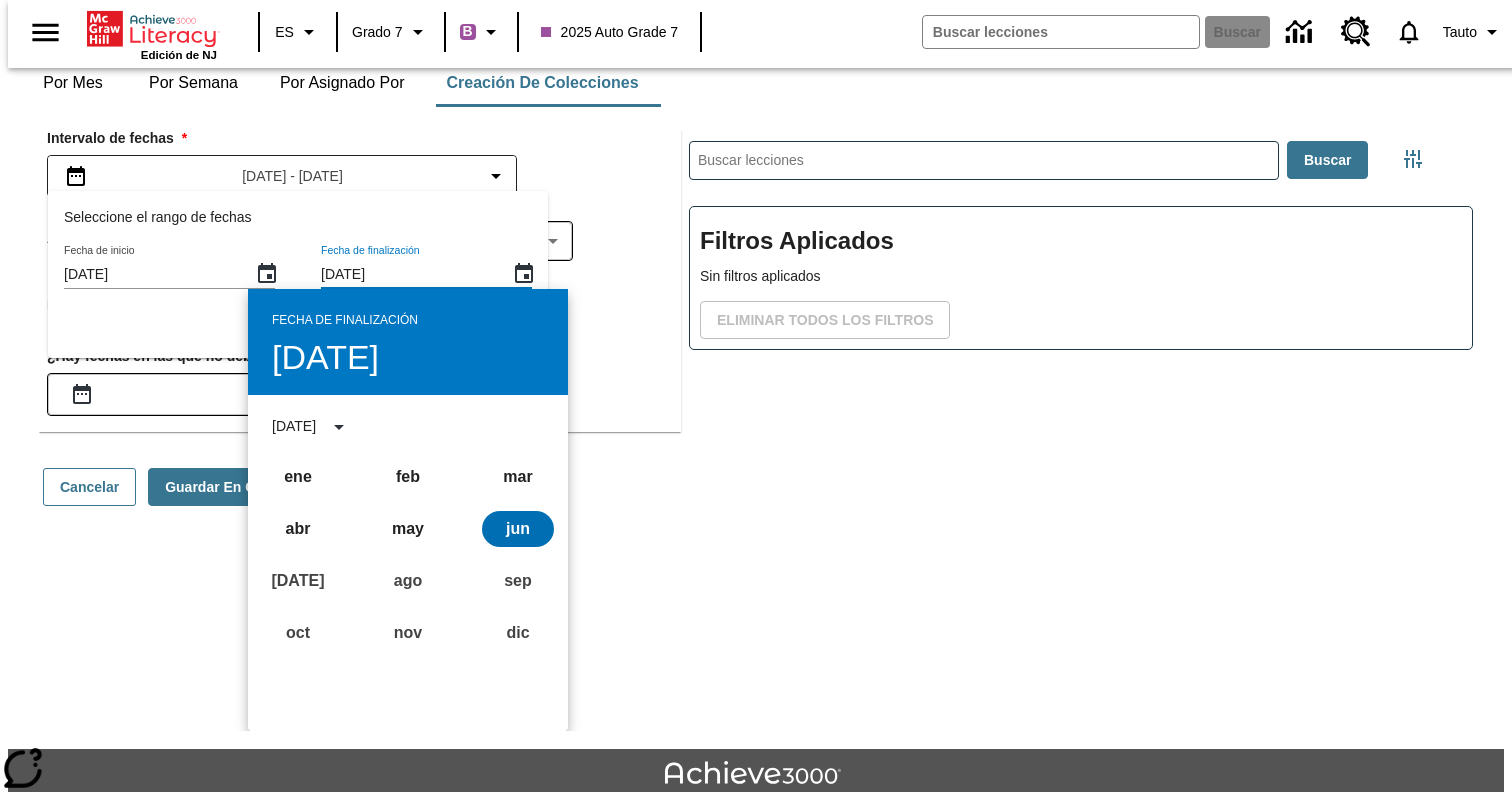 click on "jun" at bounding box center [518, 529] 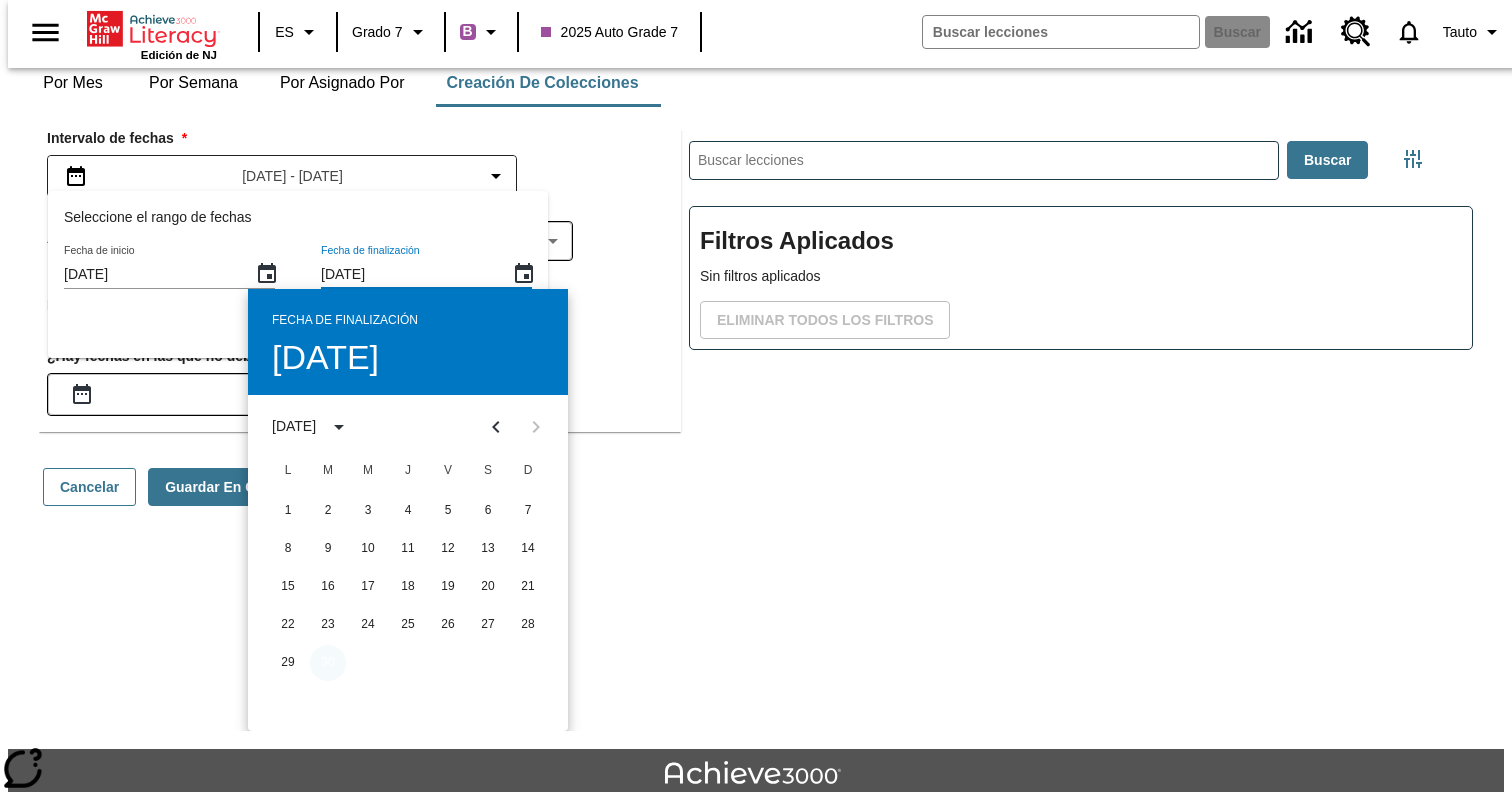 click on "30" at bounding box center (328, 663) 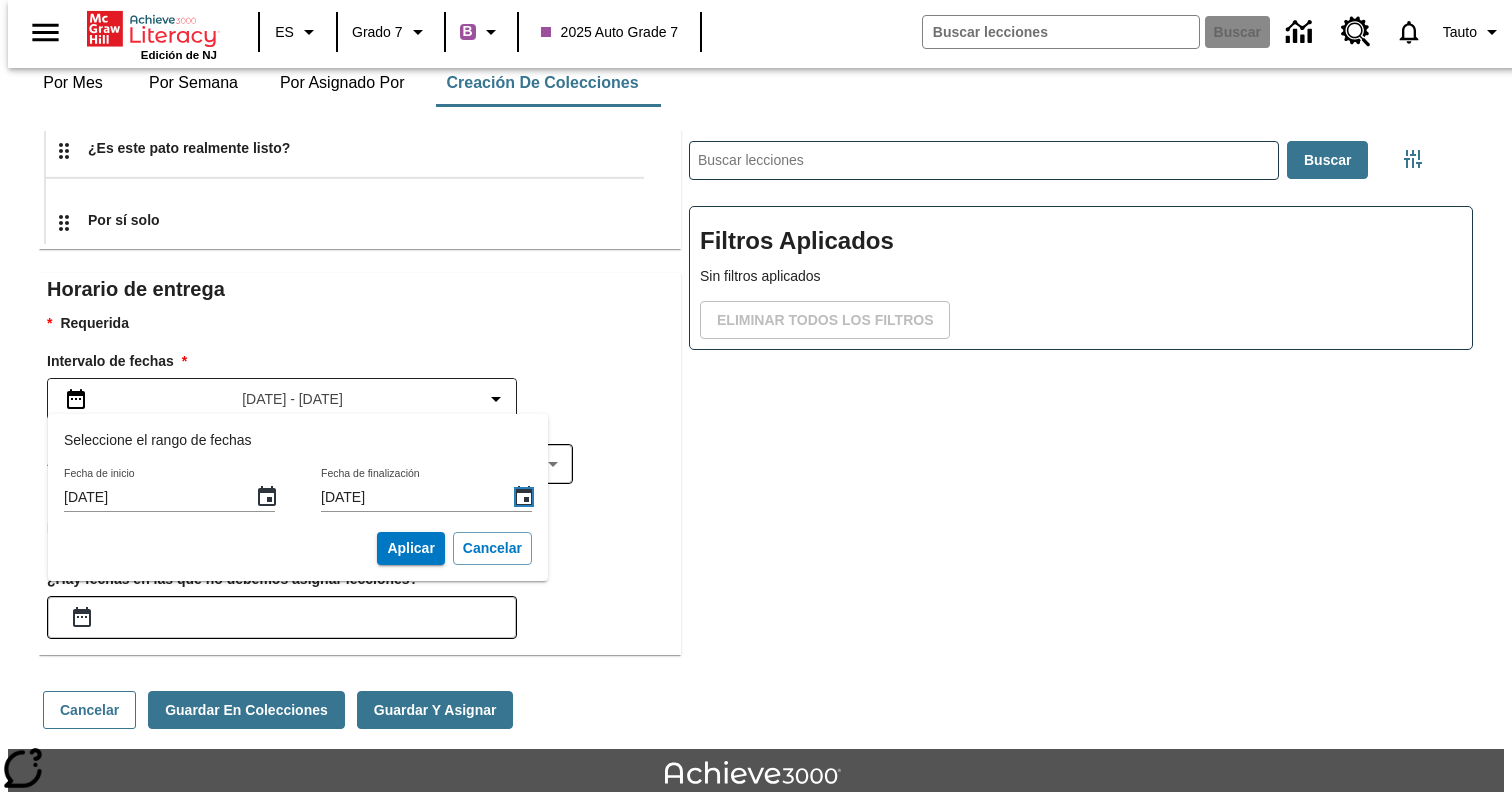 scroll, scrollTop: 910, scrollLeft: 0, axis: vertical 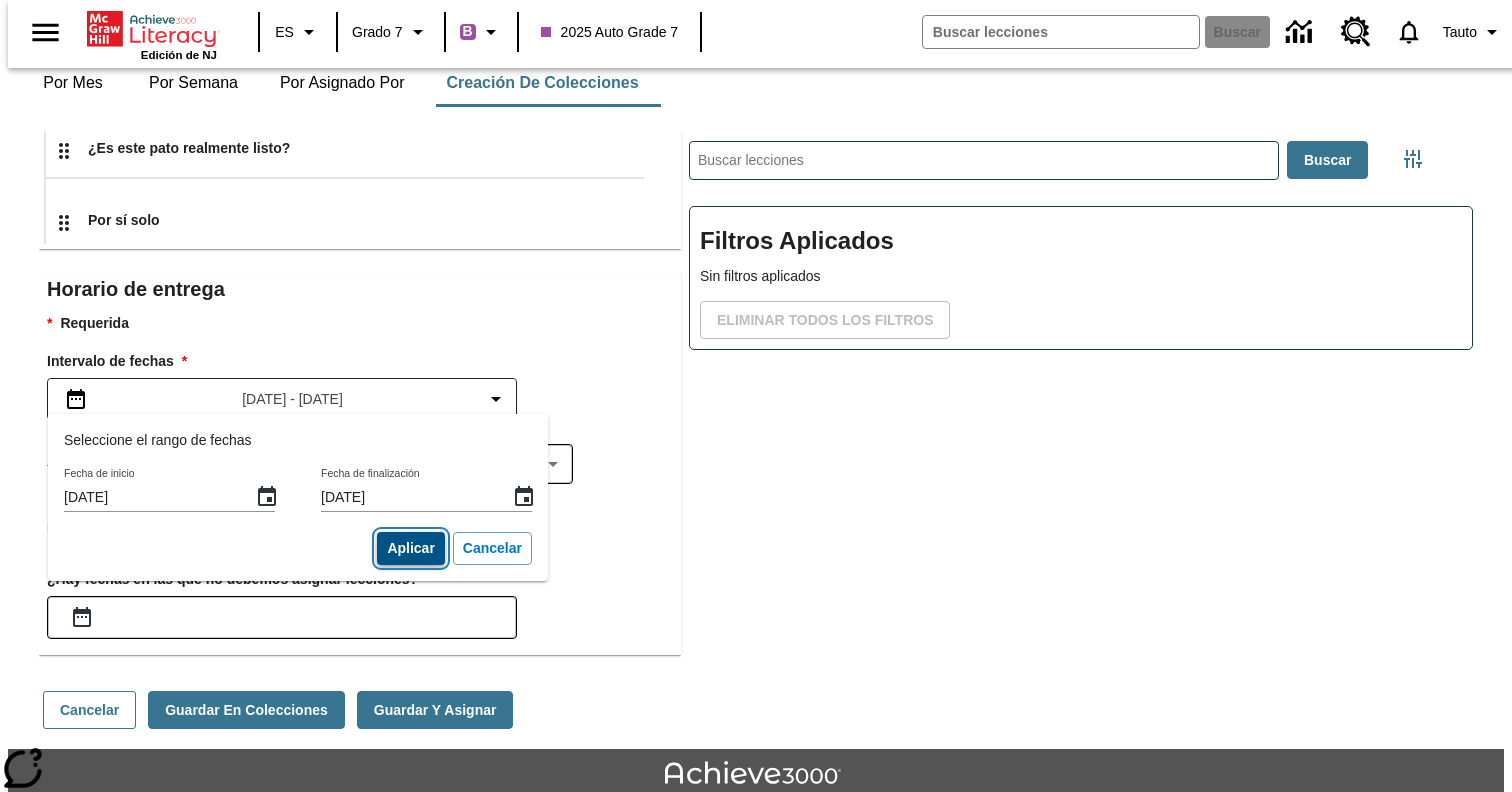click on "Aplicar" at bounding box center [410, 548] 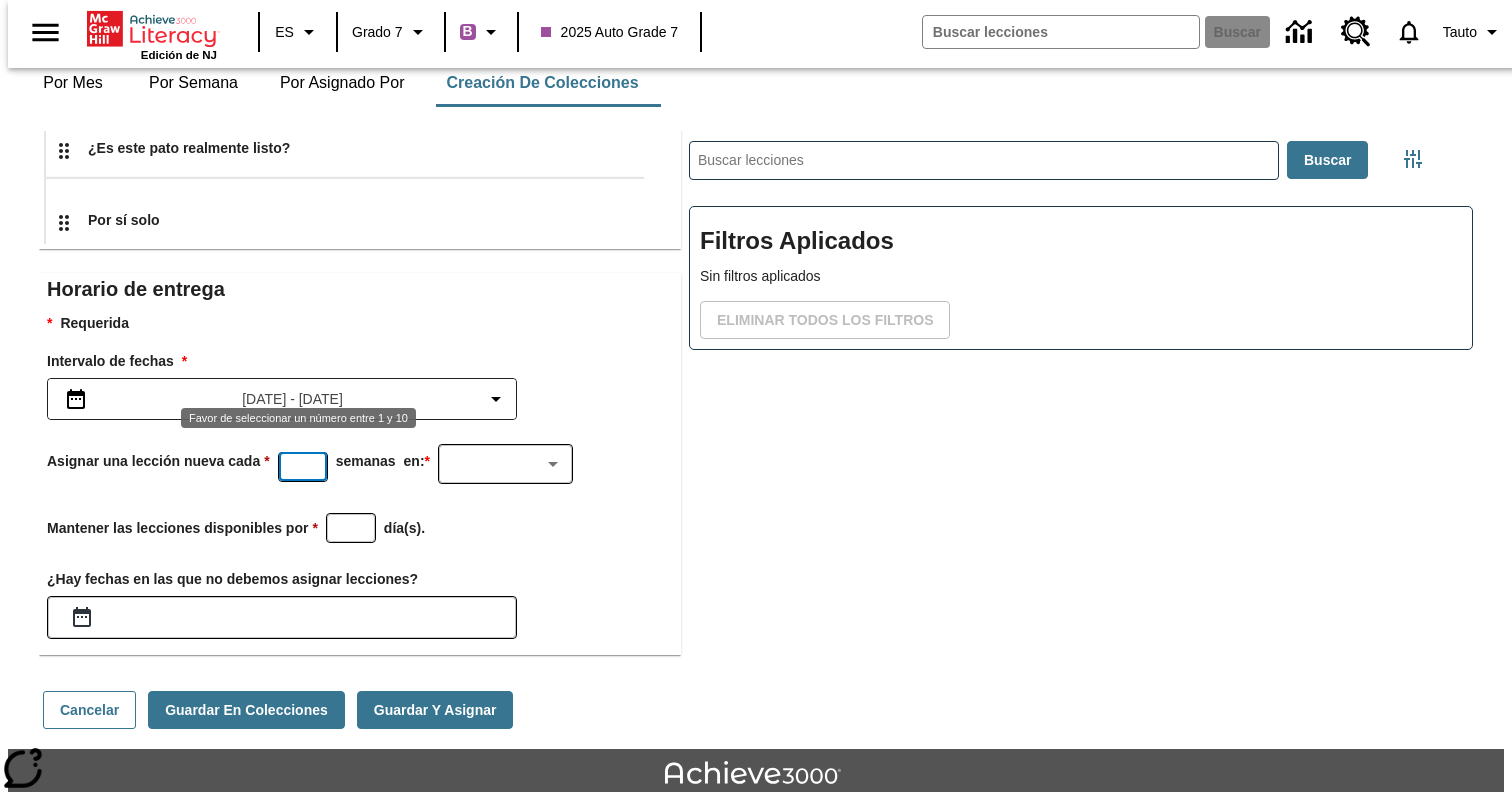 click at bounding box center (303, 466) 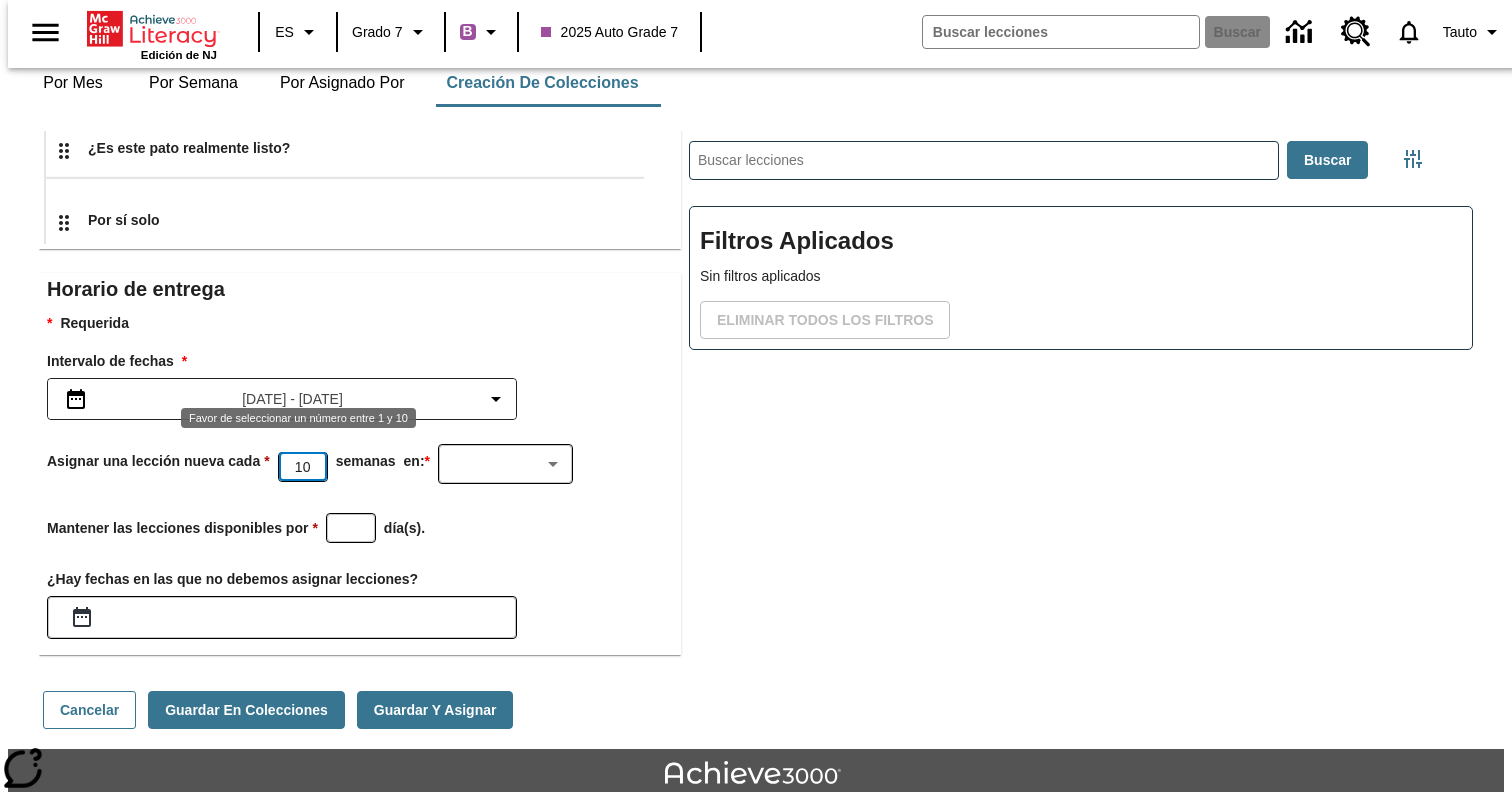 type on "10" 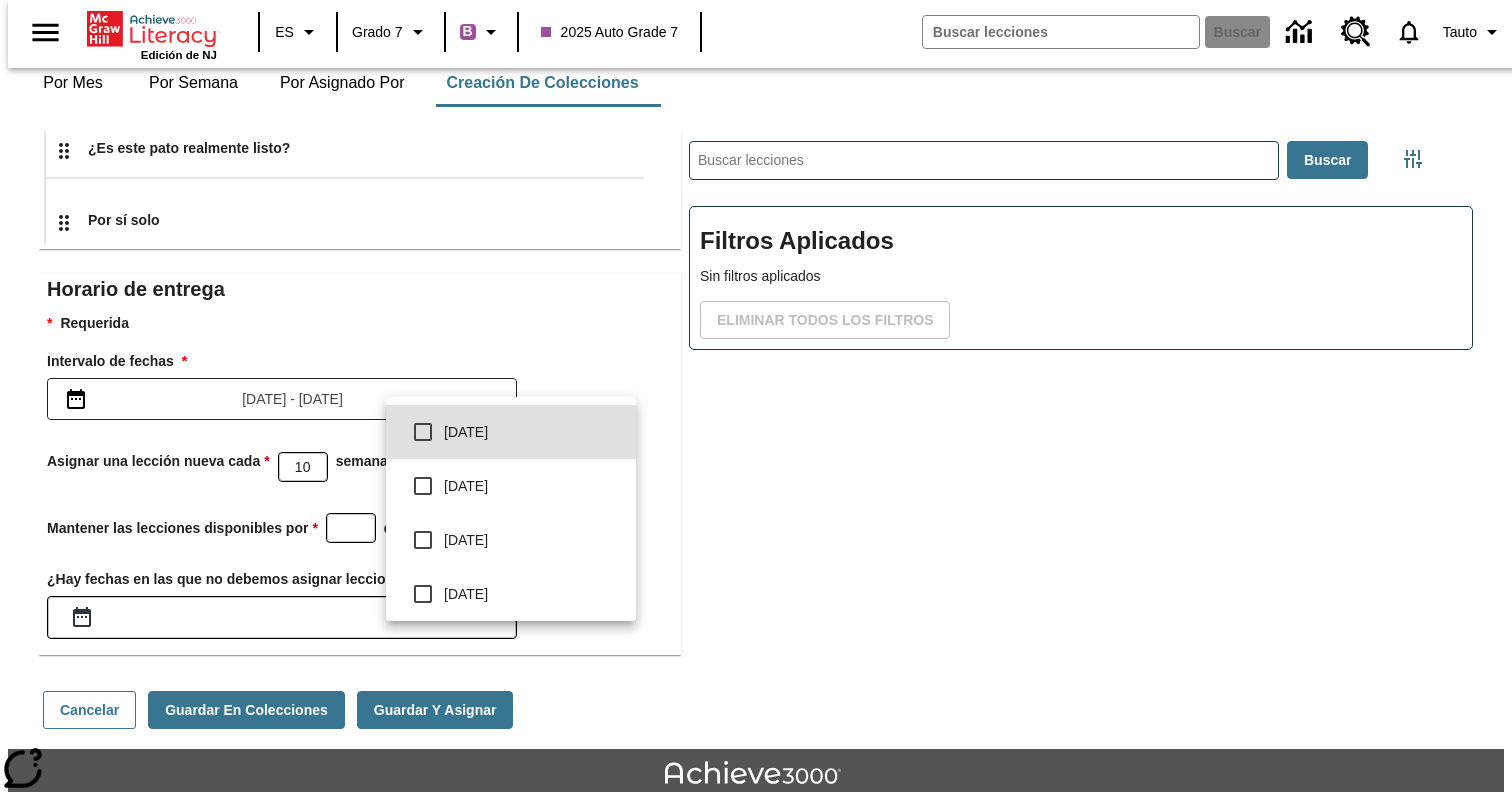 click on "domingo" at bounding box center (532, 432) 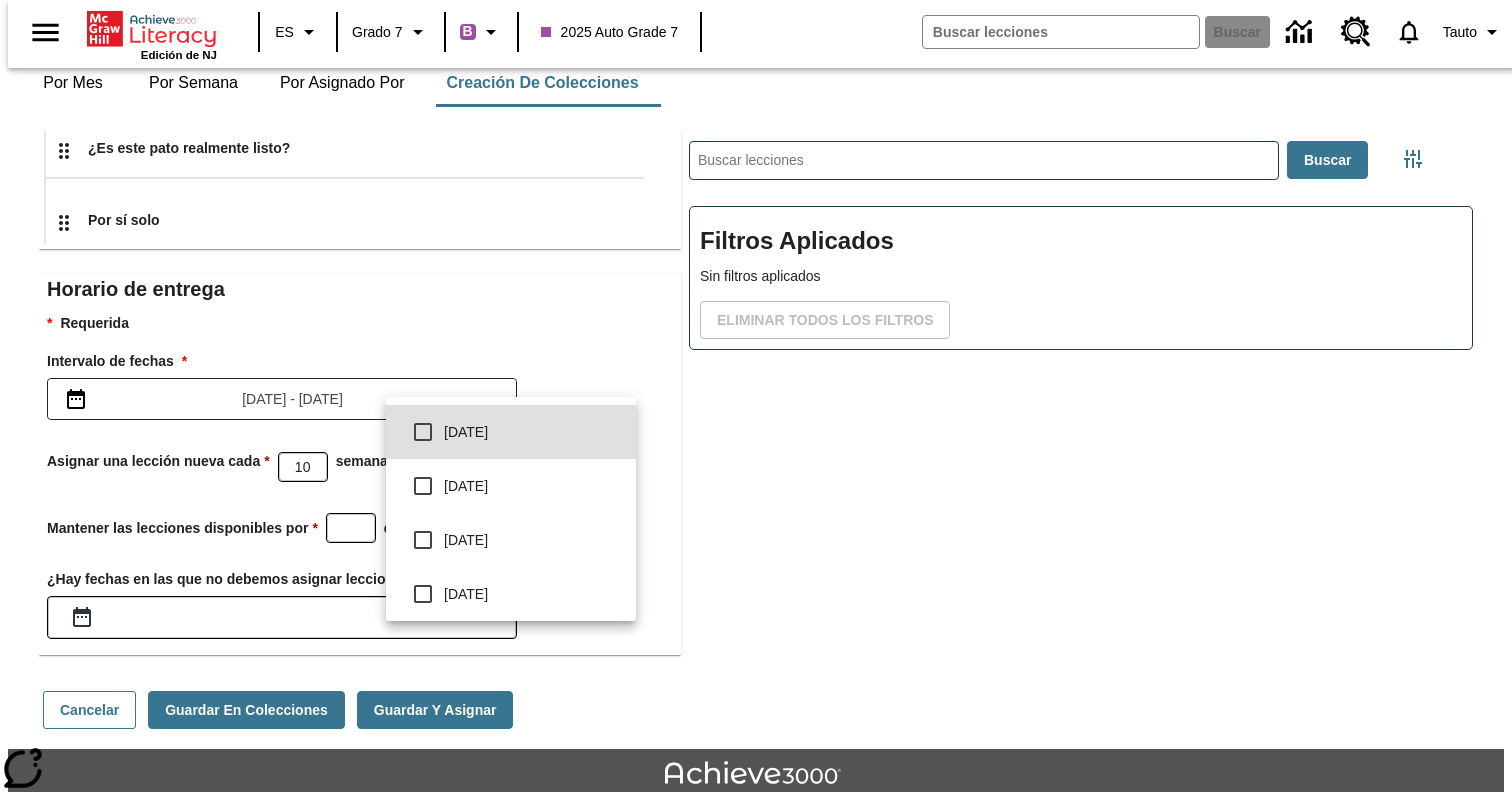 type on "0" 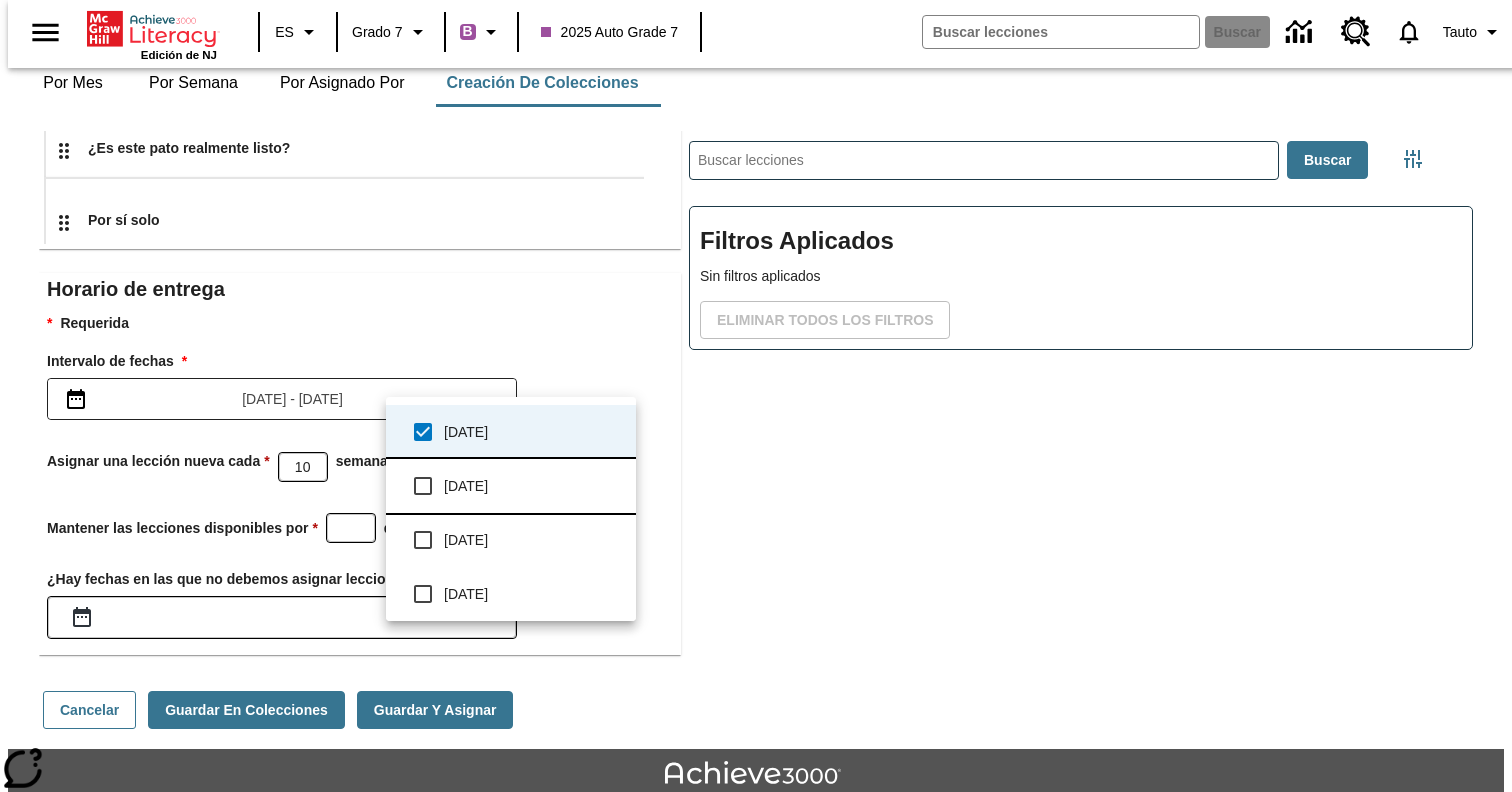 click on "lunes" at bounding box center (532, 486) 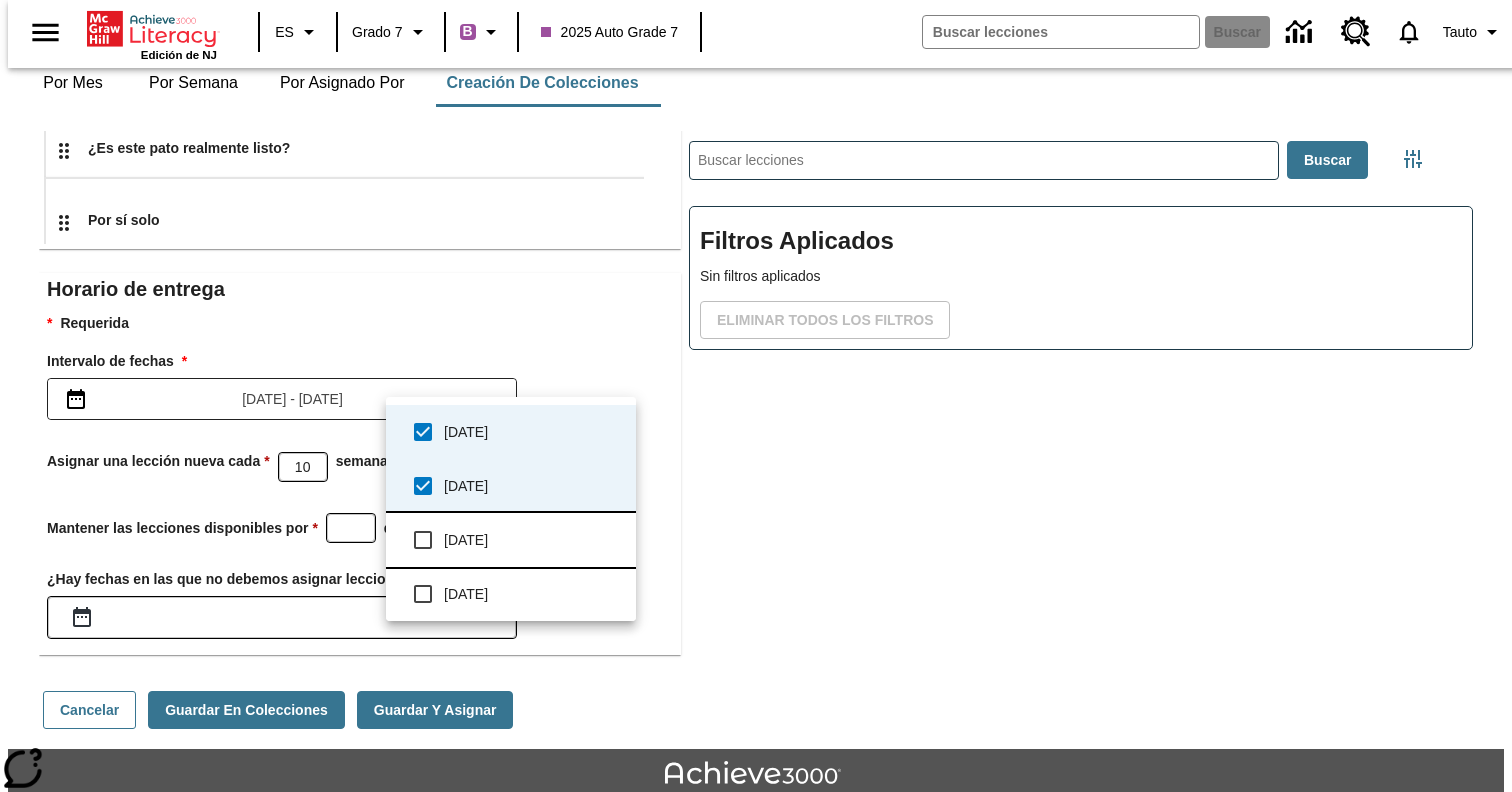 click on "martes" at bounding box center [511, 540] 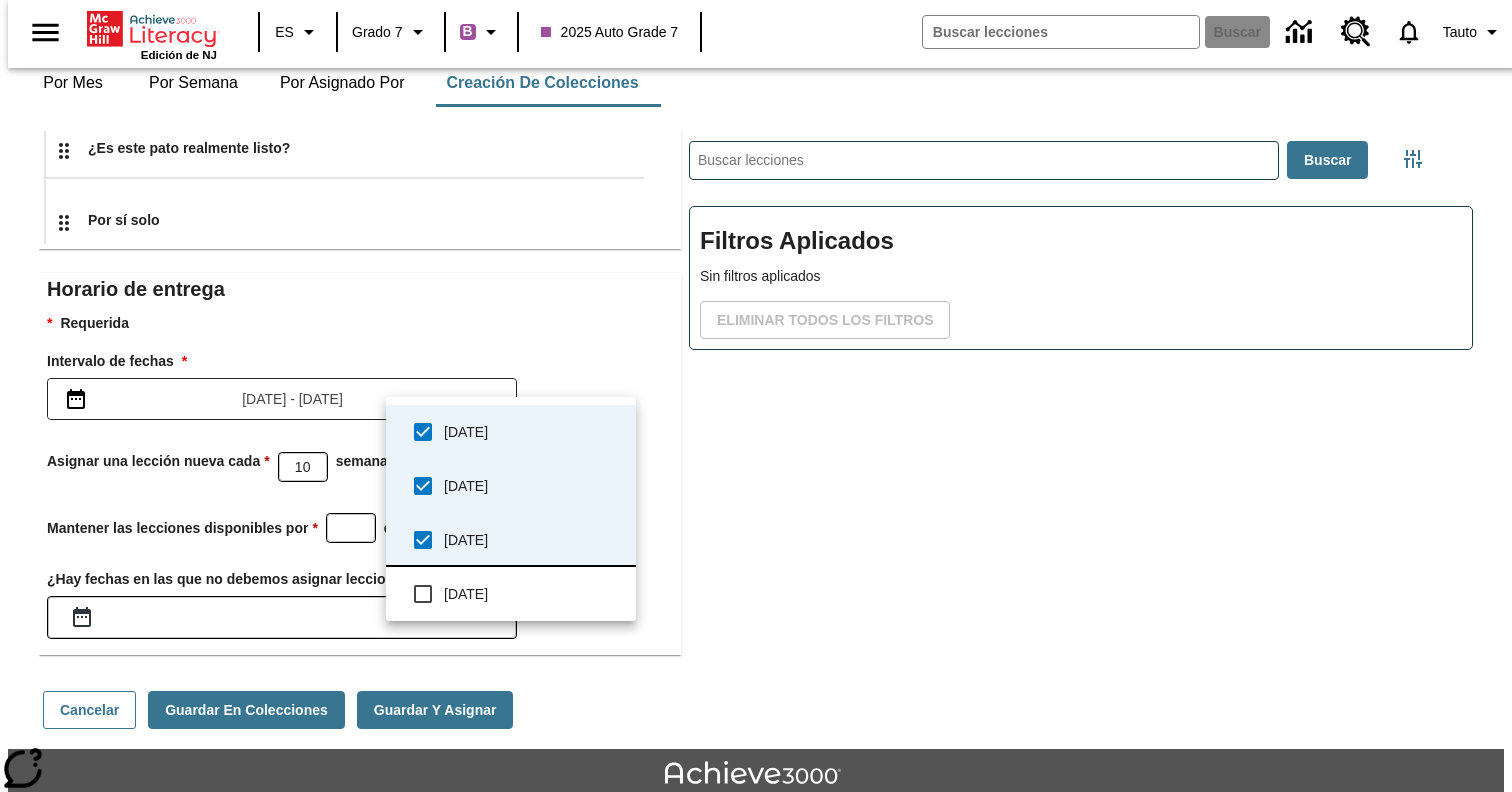 click on "miércoles" at bounding box center (532, 594) 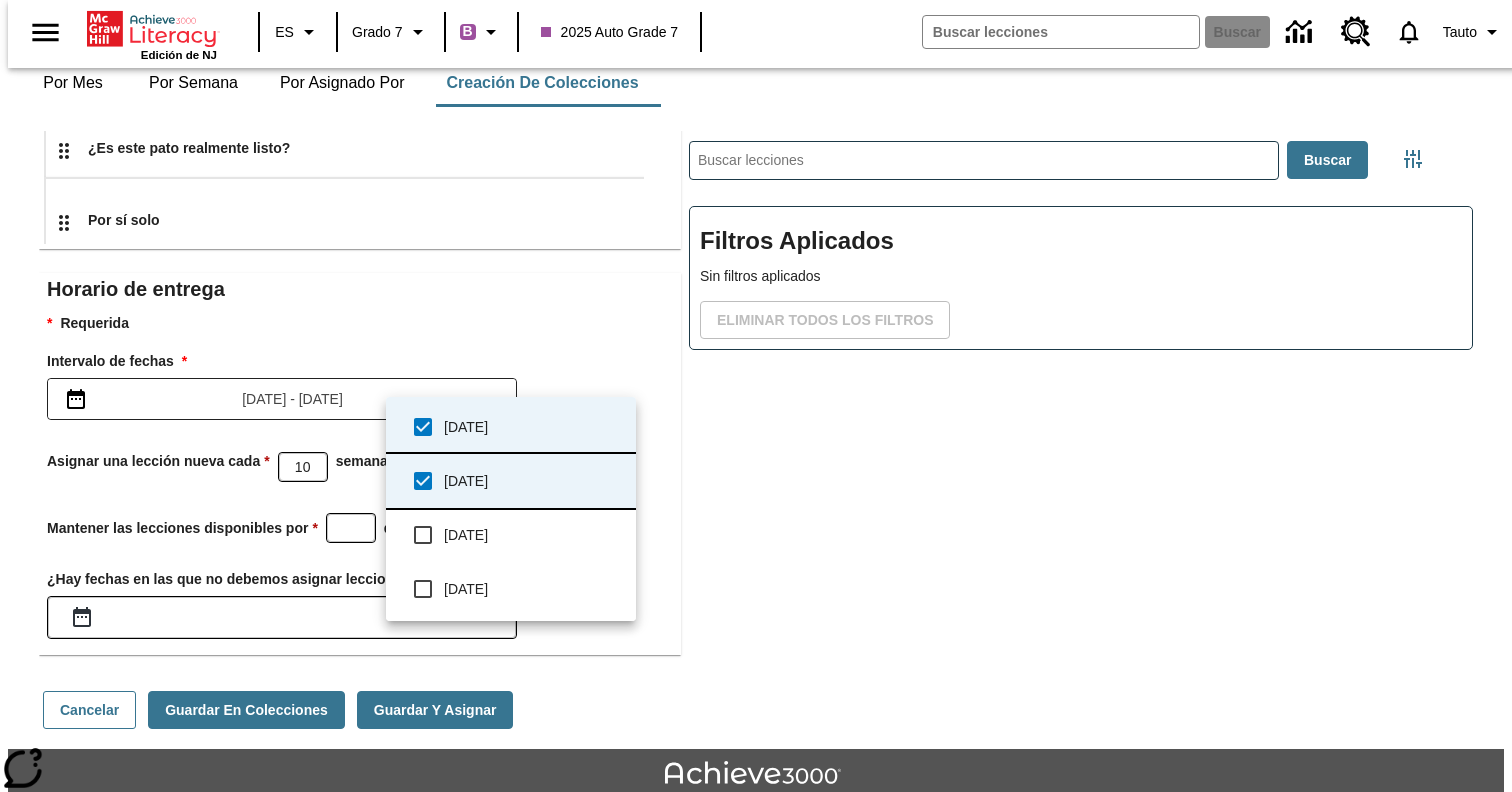 scroll, scrollTop: 157, scrollLeft: 0, axis: vertical 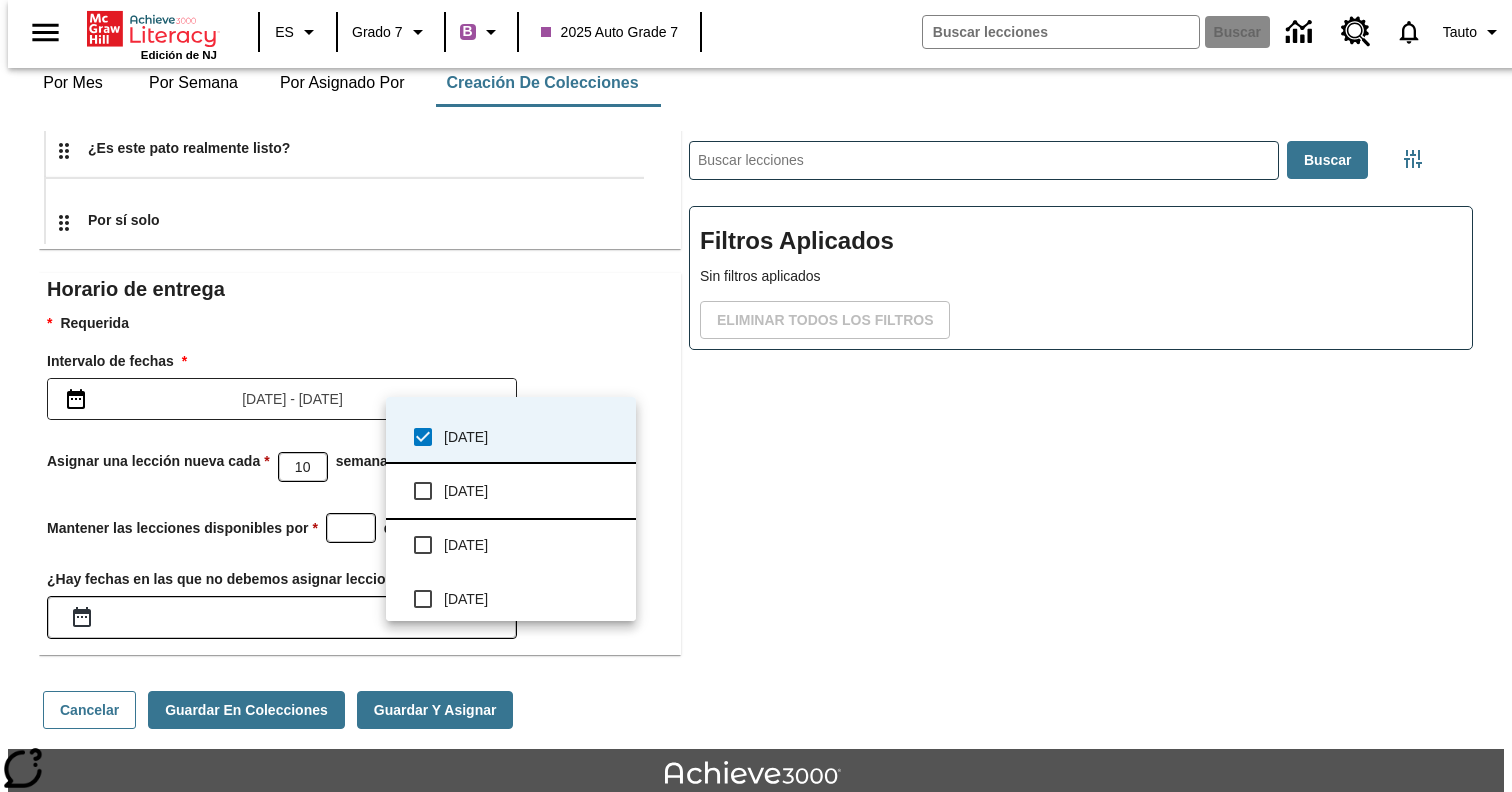 click on "jueves" at bounding box center [532, 491] 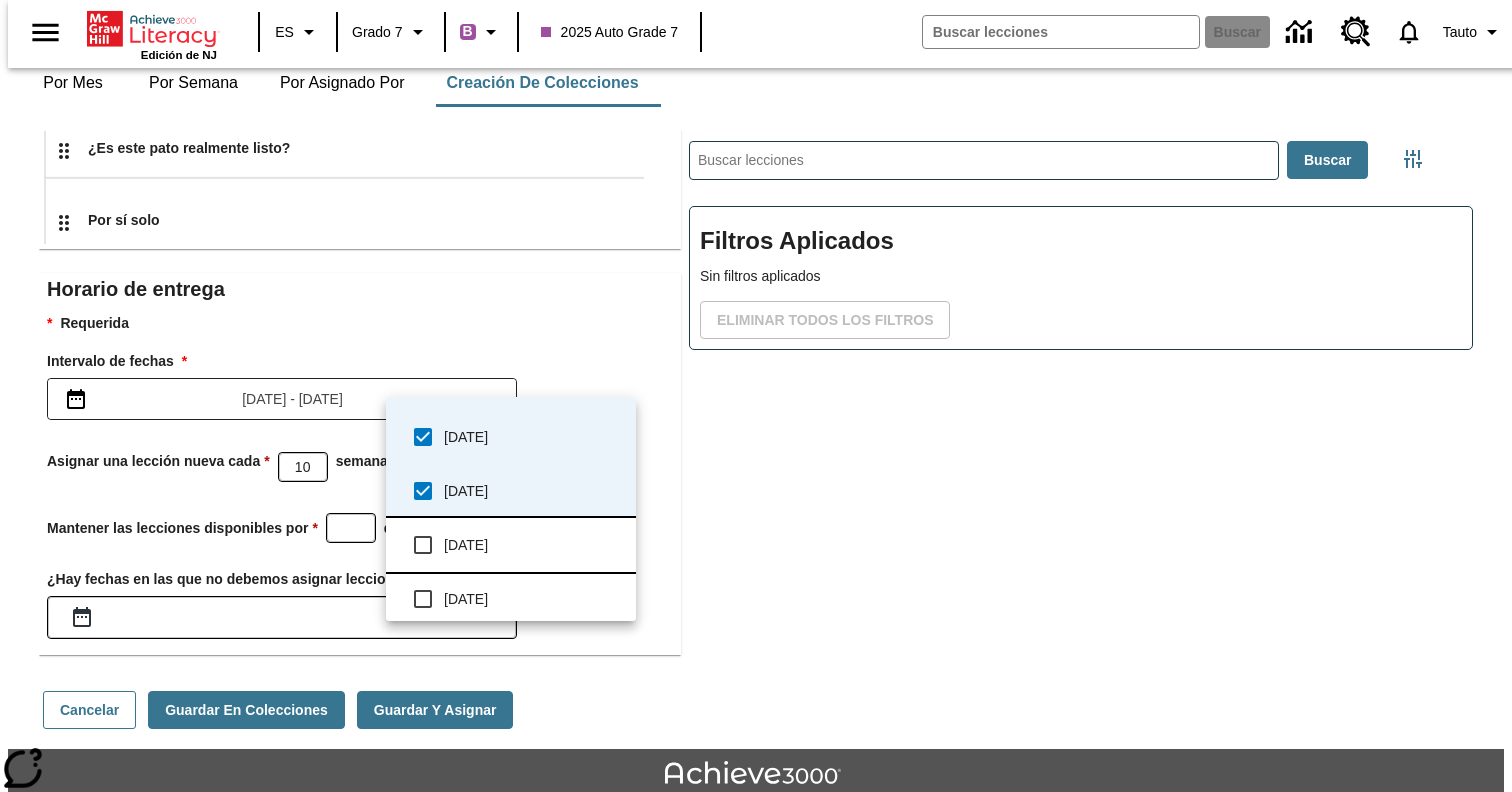 click on "viernes" at bounding box center (532, 545) 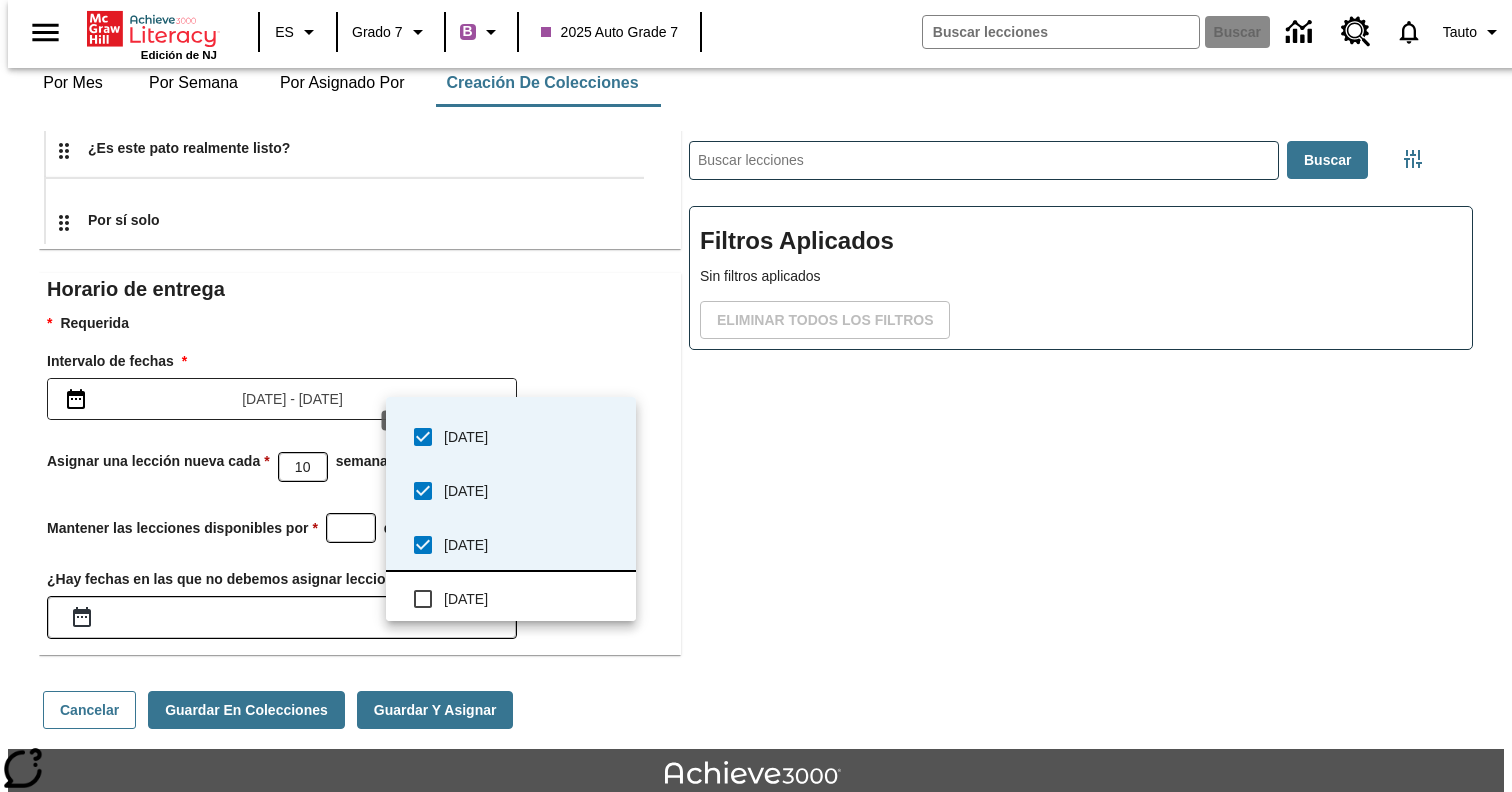 click on "sábado" at bounding box center (532, 599) 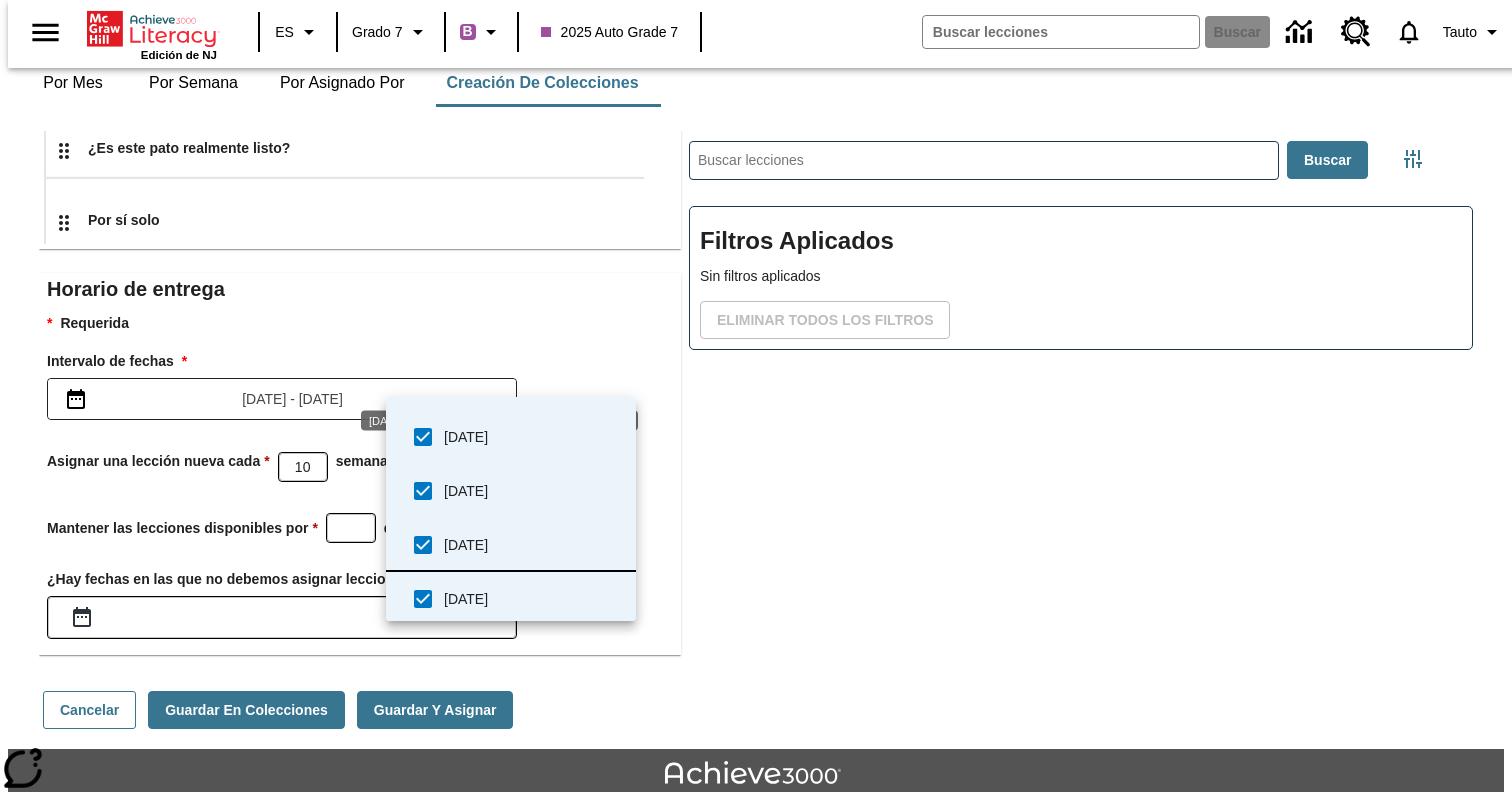 scroll, scrollTop: 170, scrollLeft: 0, axis: vertical 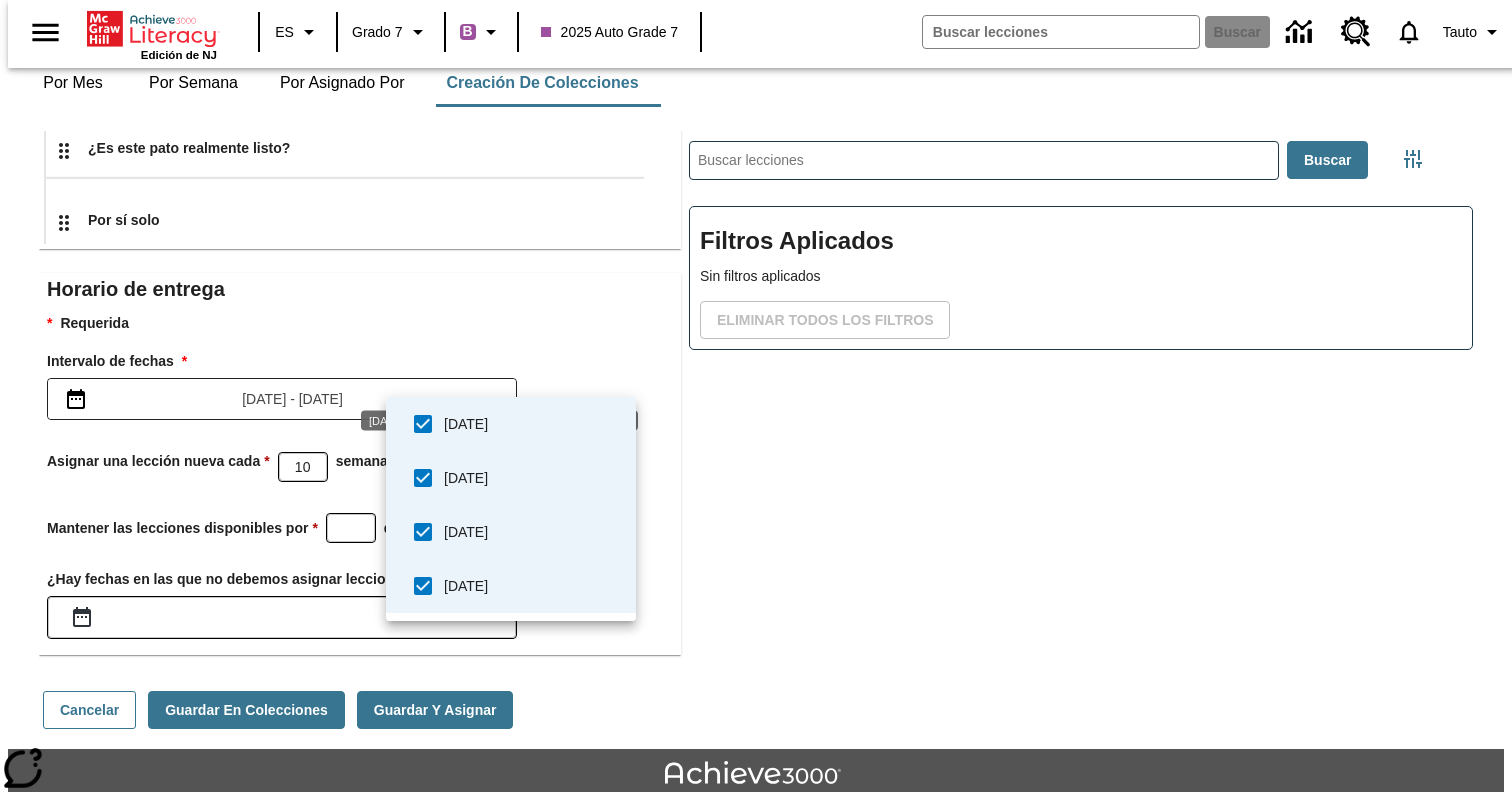 click at bounding box center (756, 396) 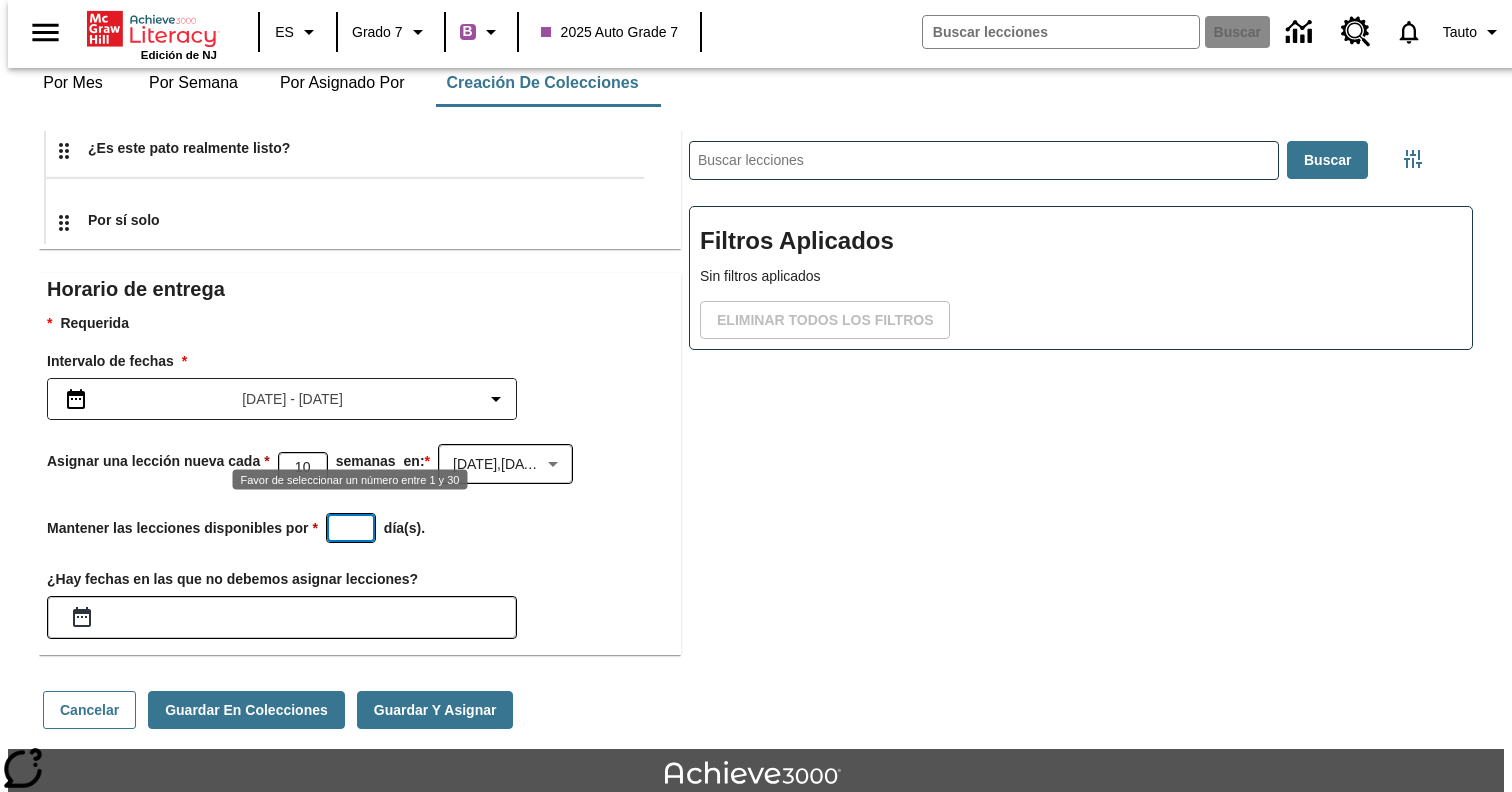 click at bounding box center [351, 528] 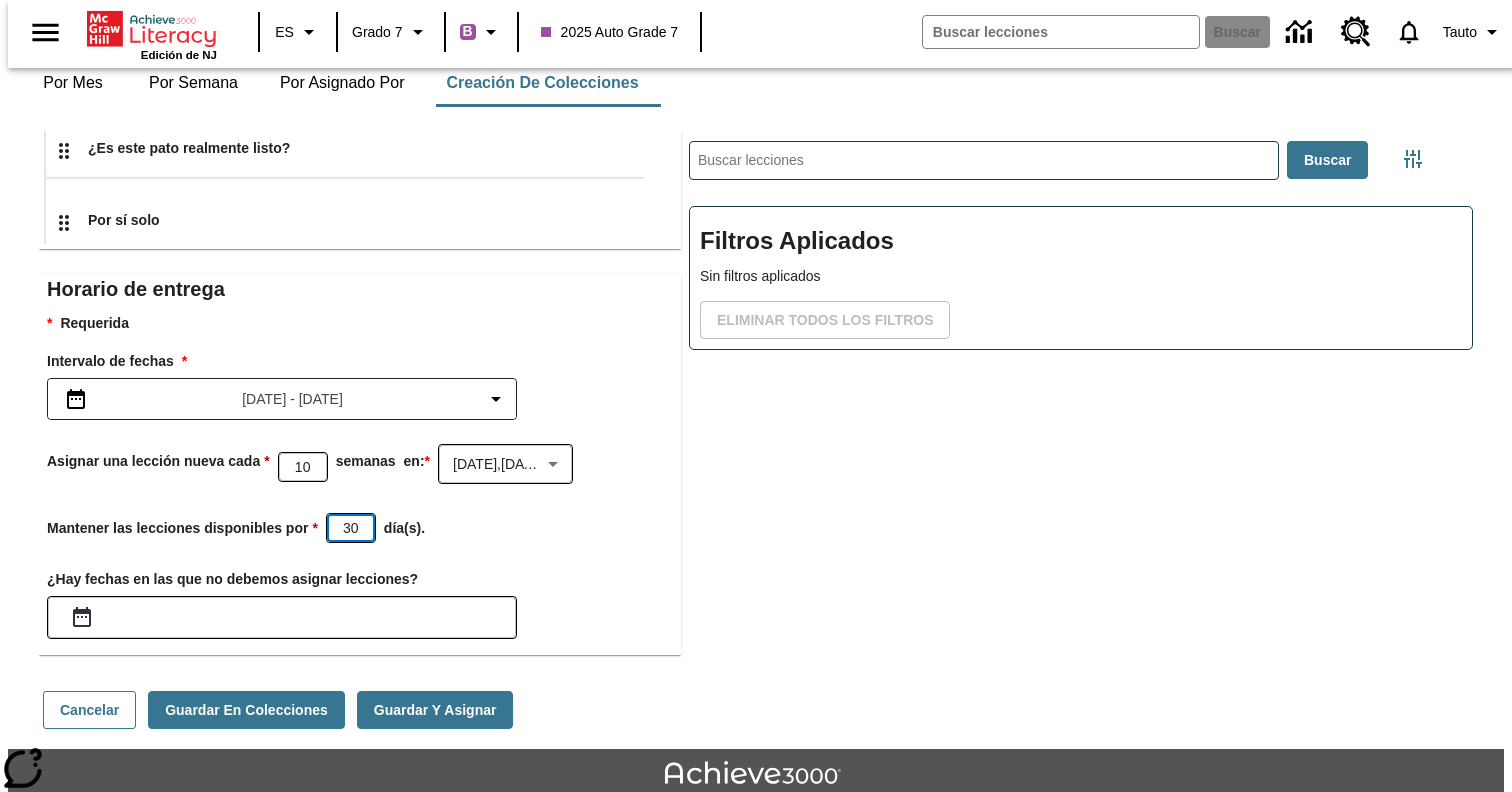 type on "30" 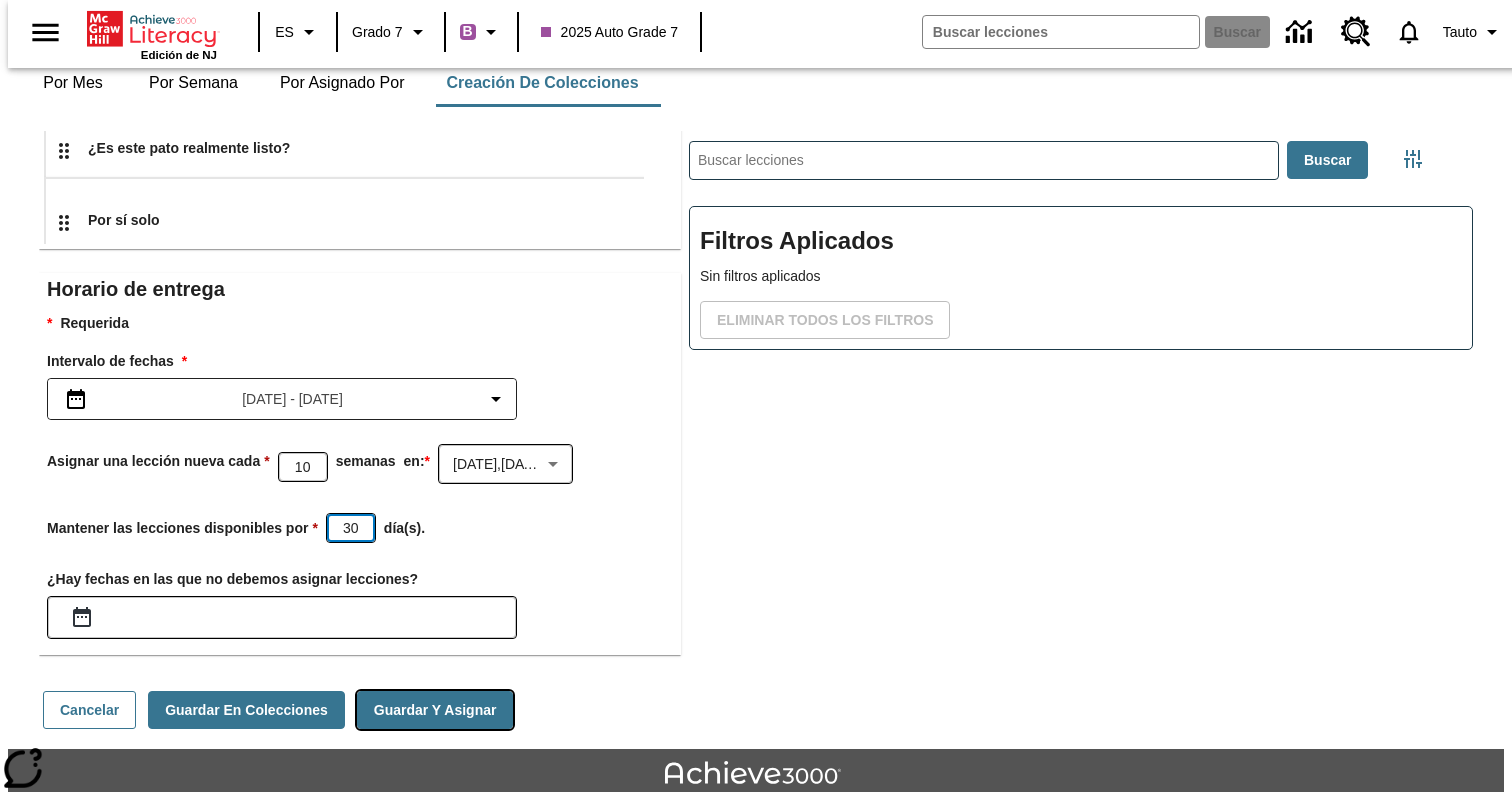 click on "Guardar y asignar" at bounding box center (435, 710) 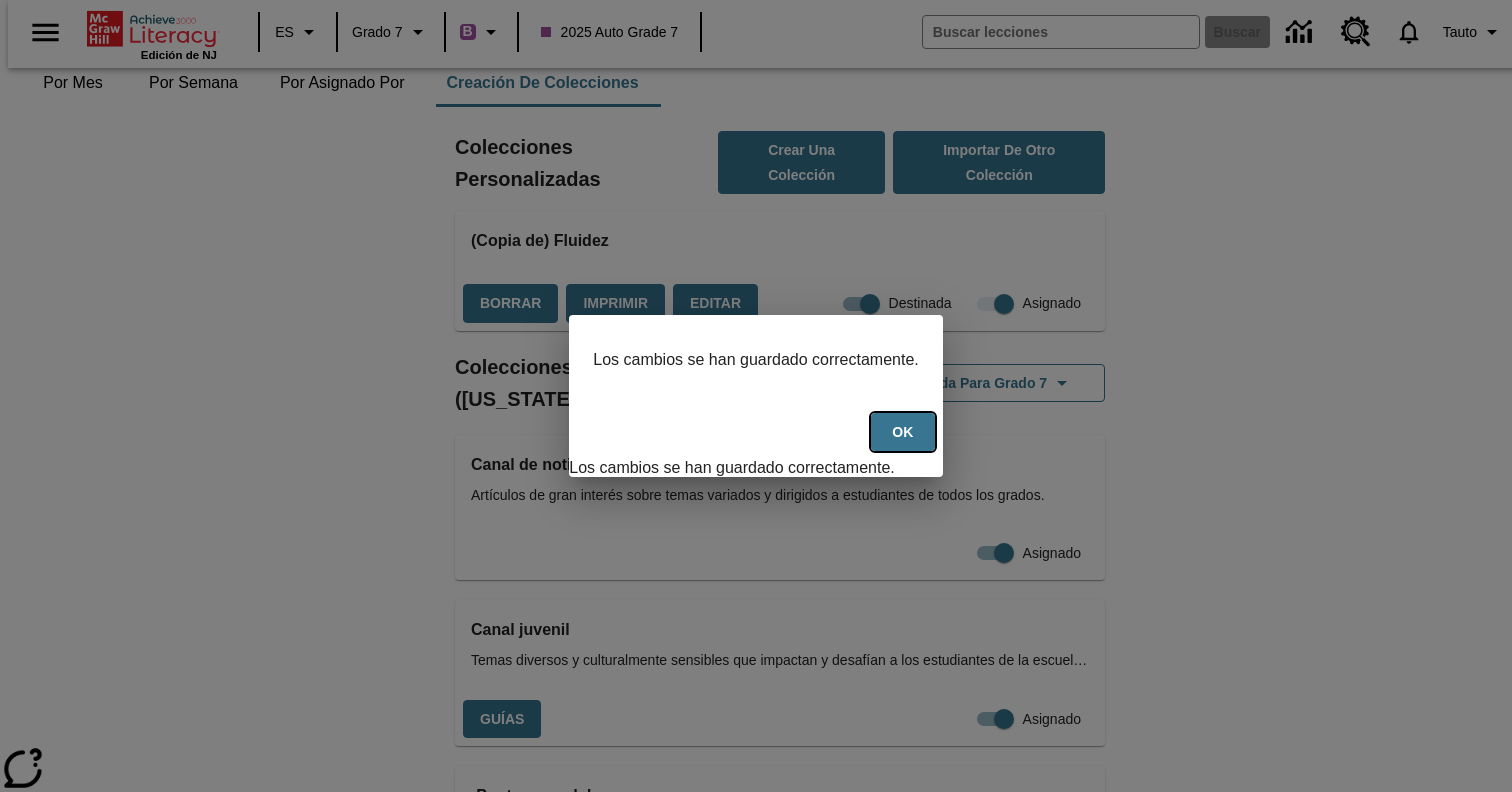 click on "OK" at bounding box center (903, 432) 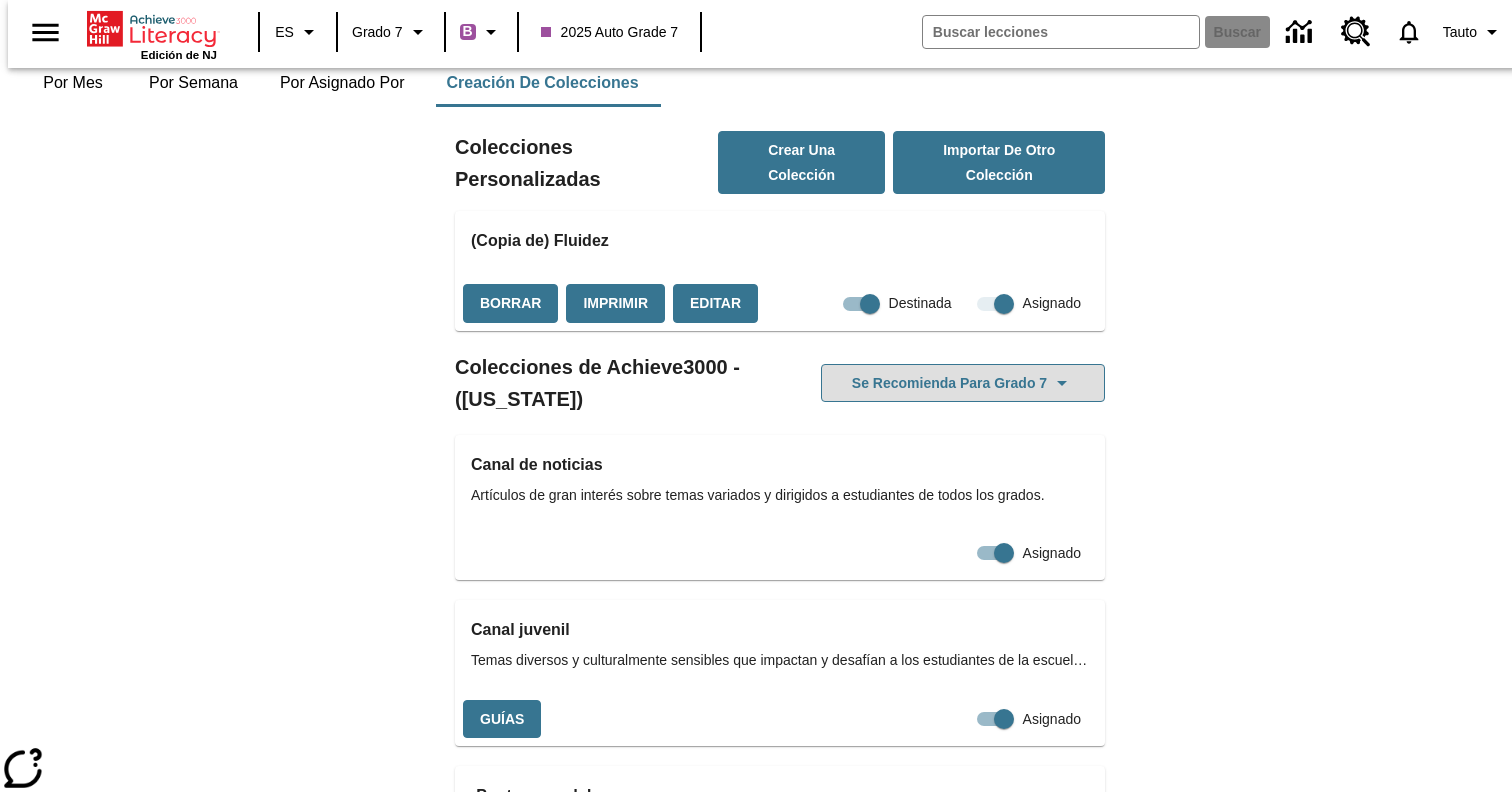 scroll, scrollTop: 0, scrollLeft: 0, axis: both 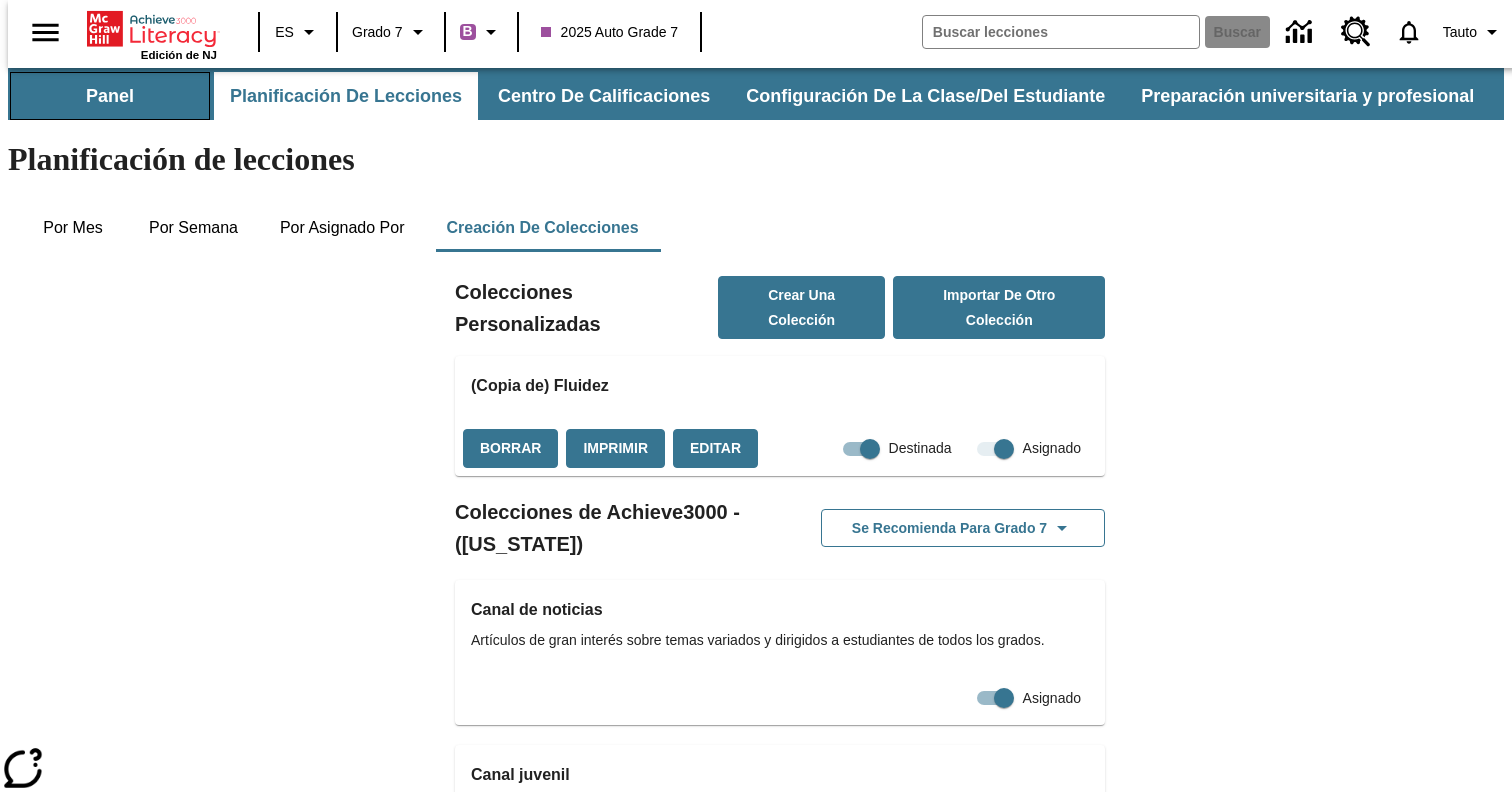 click on "Panel" at bounding box center [110, 96] 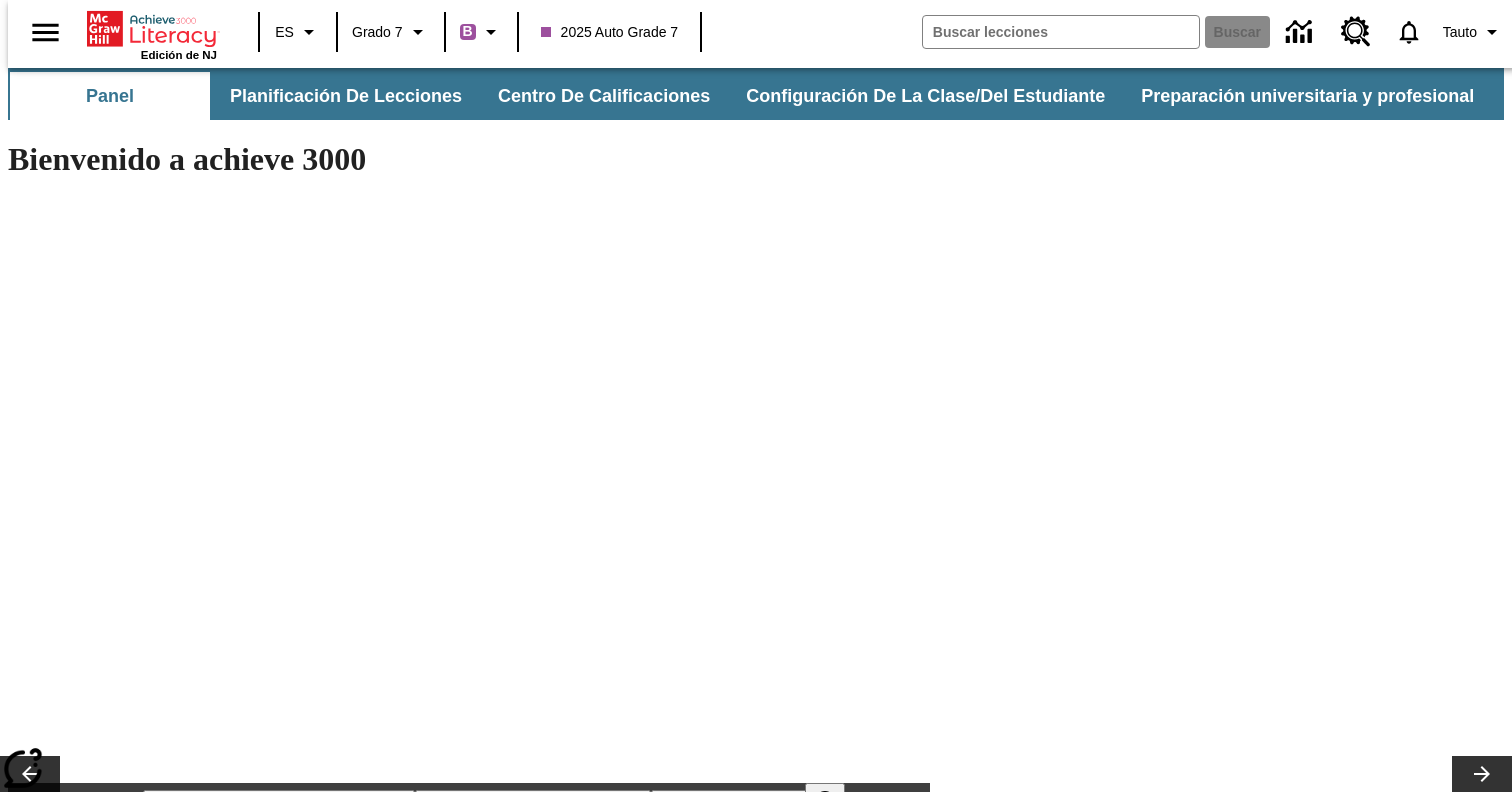 scroll, scrollTop: 0, scrollLeft: 0, axis: both 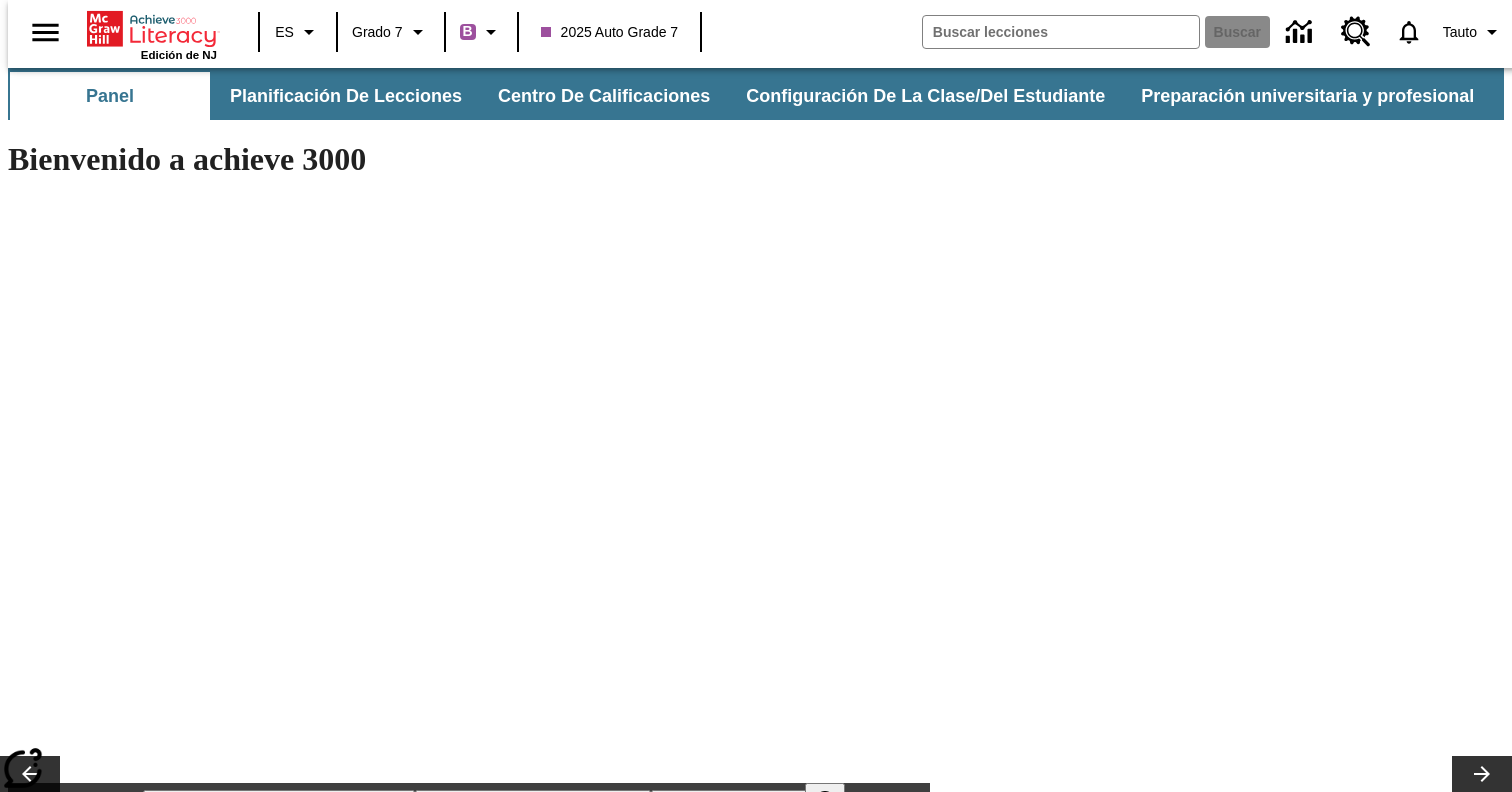 click on "Saltar al contenido principal
Edición de NJ ES Grado 7 B 2025 Auto Grade 7 Buscar 0 Tauto Panel Planificación de lecciones Centro de calificaciones Configuración de la clase/del estudiante Preparación universitaria y profesional Bienvenido a achieve 3000 Crédito de imagen Lección de 5 pasos   |   16 jul - 30 jun Noticias / Negocios ¿Lo quieres con papas fritas? Desde hamburguesas grasientas hasta pollo crujiente, la comida rápida ha sido parte de la dieta de los estadounidenses por más de 50 años. ¿Quieres saber cómo surgieron algunas de tus comidas favoritas? ¡Sigue leyendo! Ver la lección Crédito de imagen Lección de 5 pasos   |   16 jul - 30 jun Noticias / Negocios ¿Lo quieres con papas fritas? Ver la lección ¿Lo quieres con papas fritas? Devoluciones gratis: ¿bueno o malo? Un muro que no se despega Mostrar los Detalles del Anuncio Dirigido a la Clase System Font 12pt" at bounding box center [756, 1305] 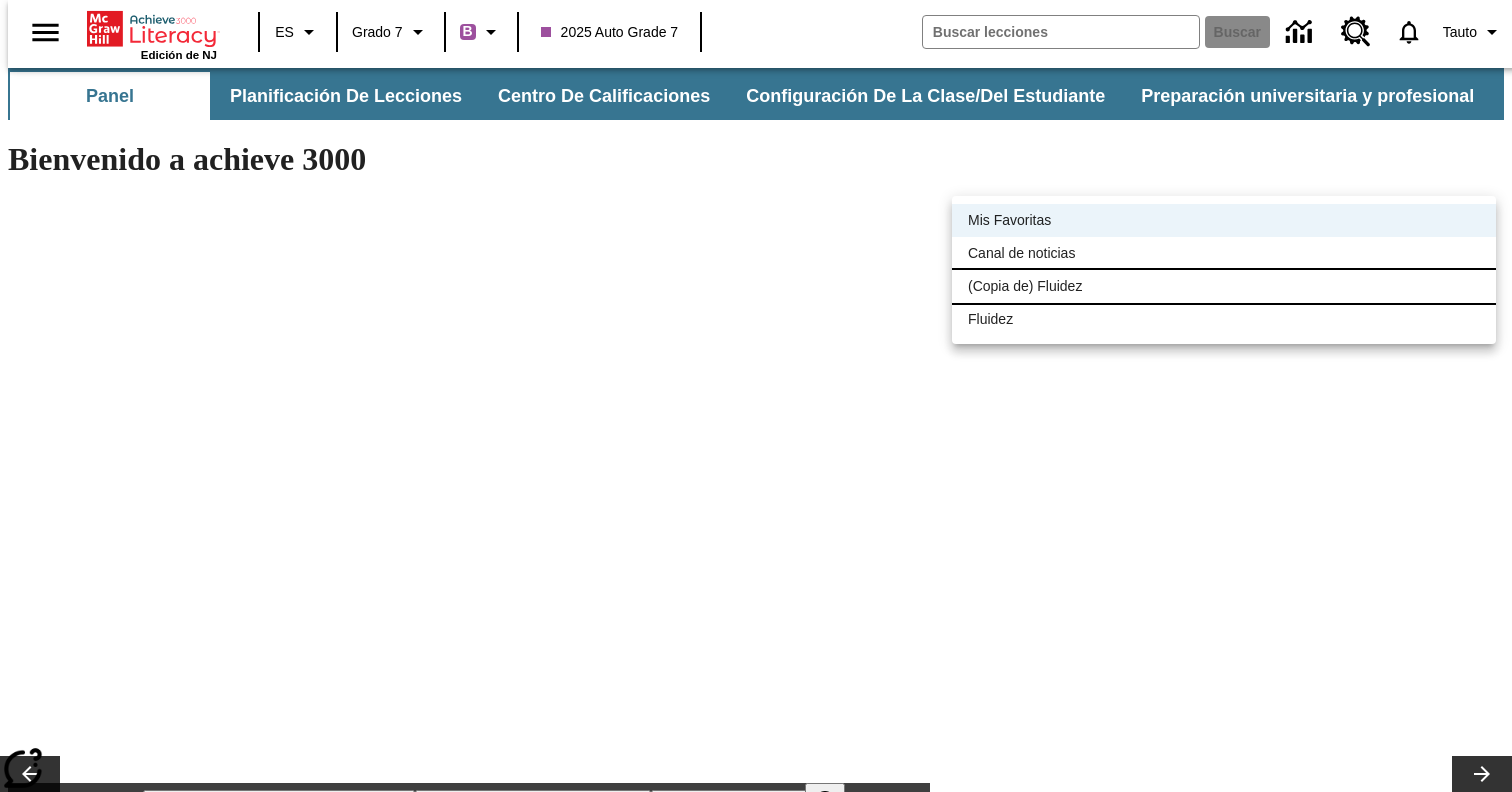 click on "(Copia de) Fluidez" at bounding box center (1224, 286) 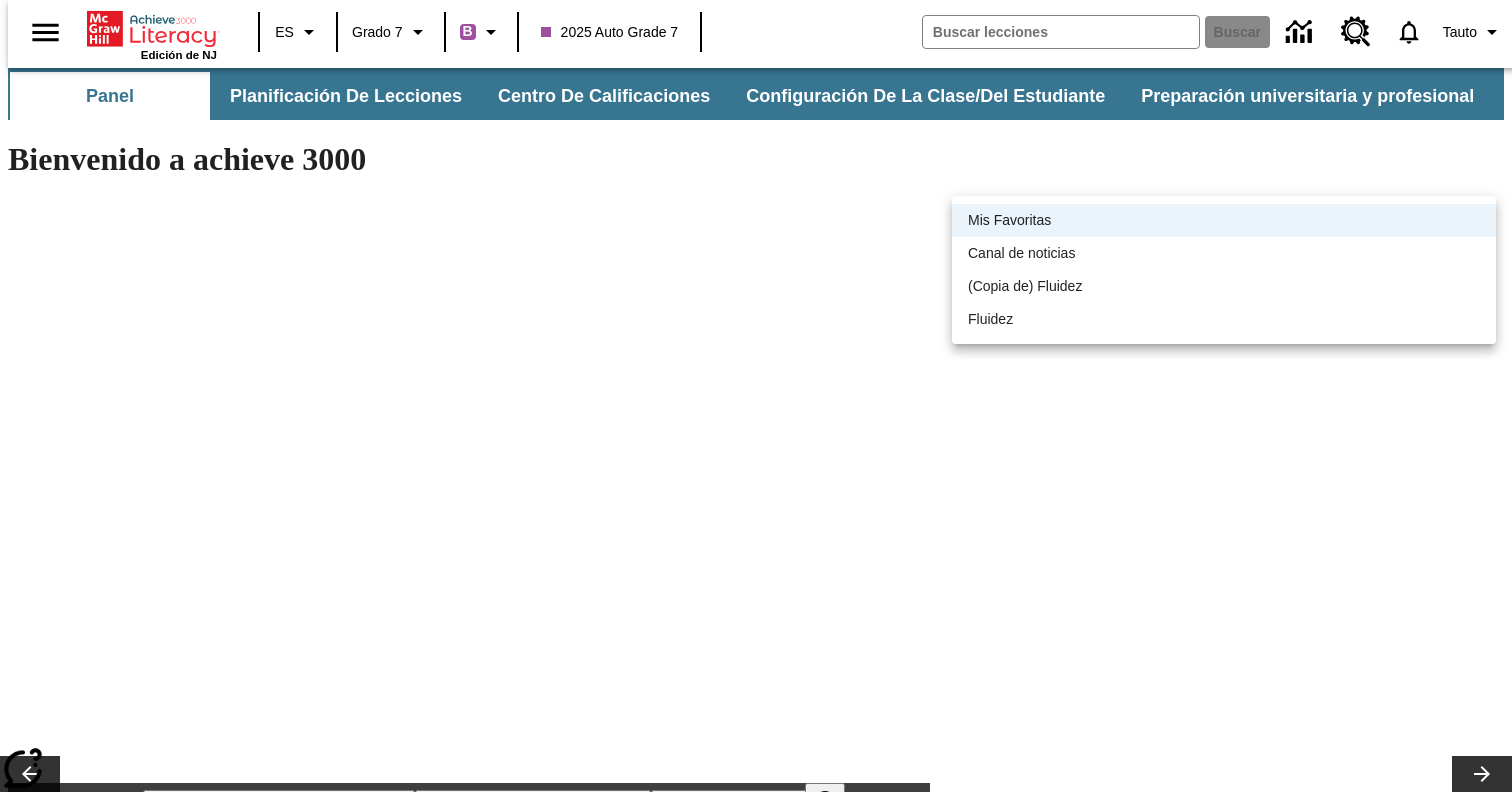 type on "45418" 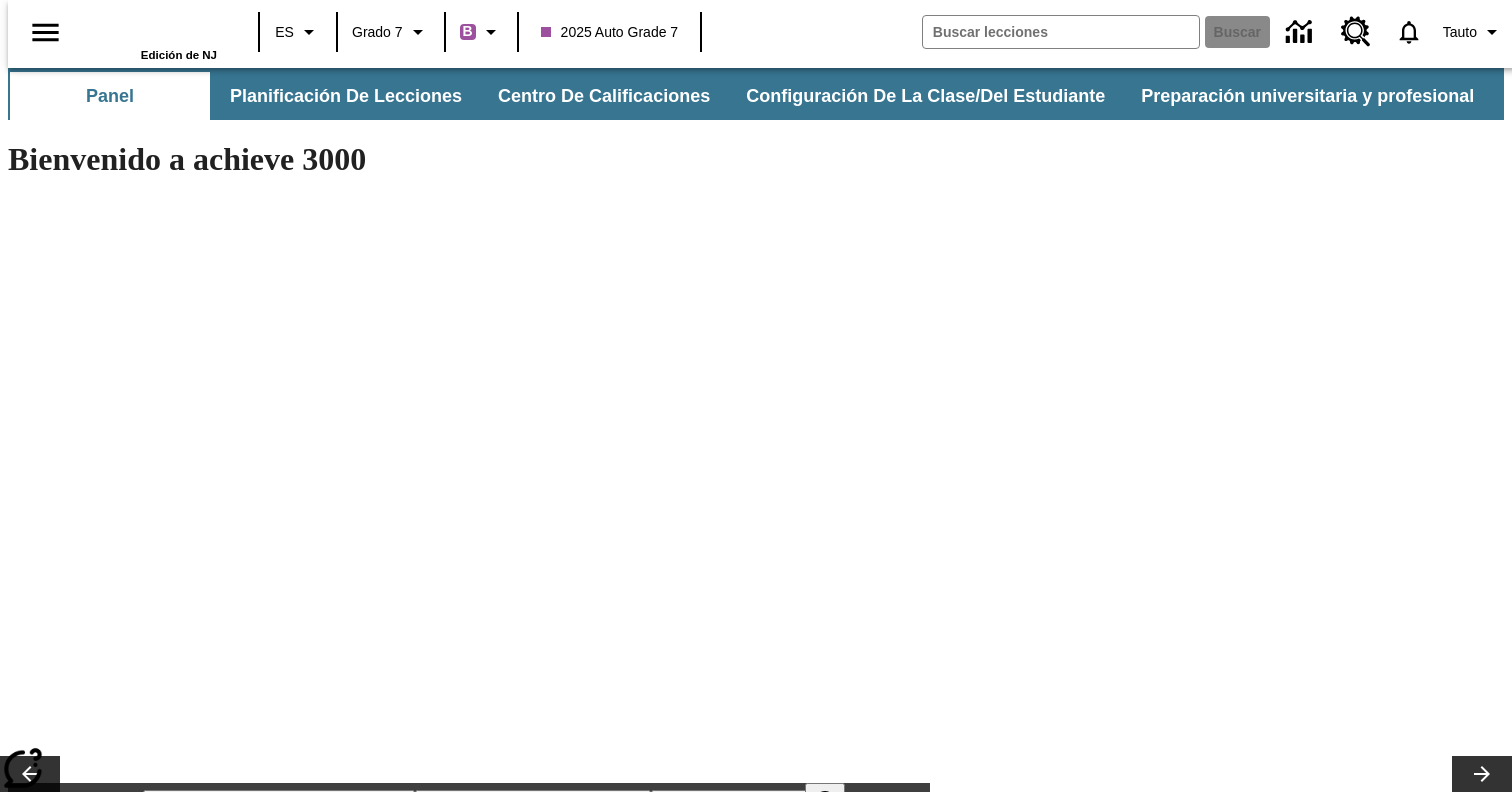 scroll, scrollTop: 0, scrollLeft: 0, axis: both 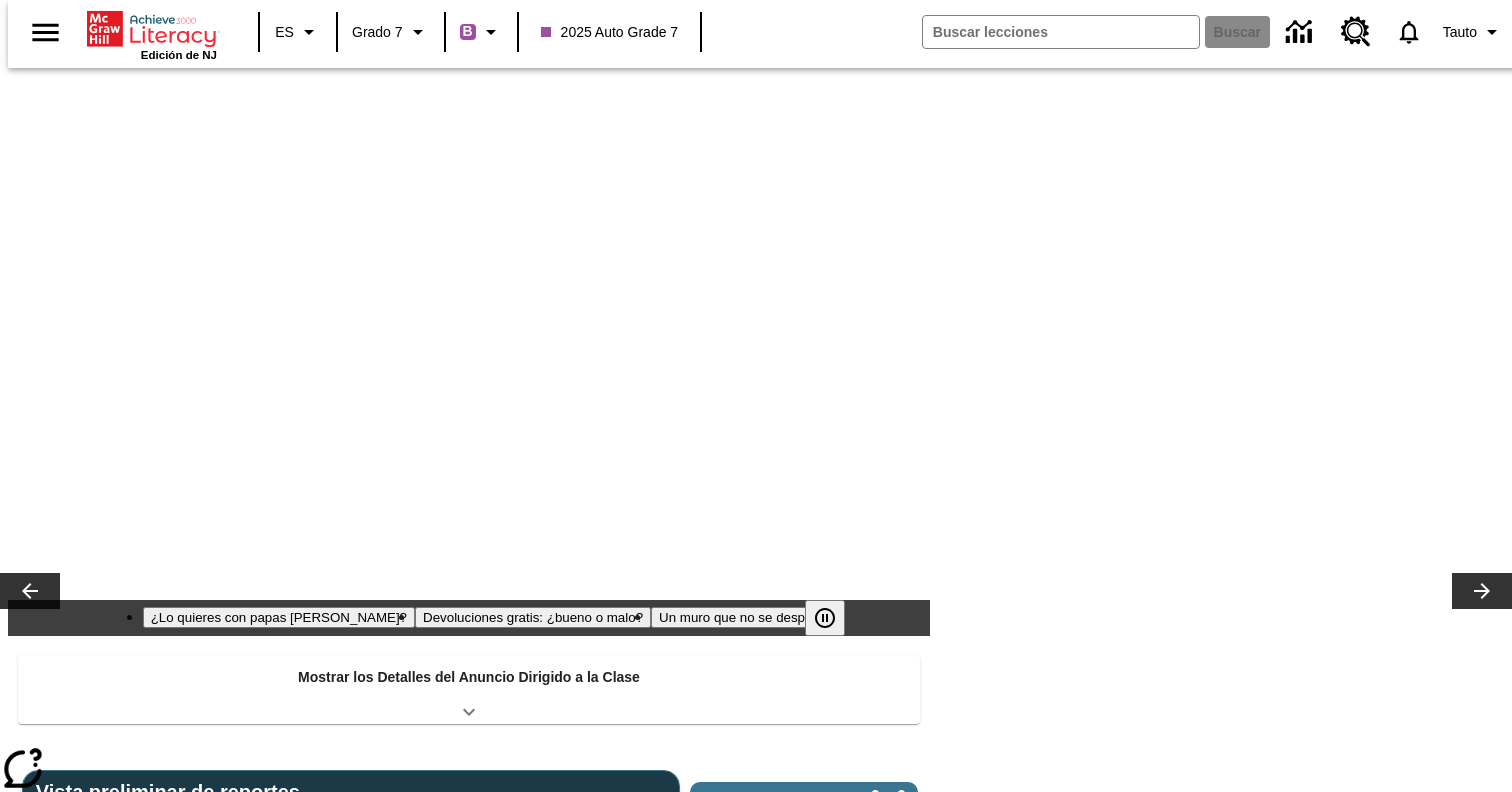 click on "[DATE] - [DATE]" at bounding box center [221, 1657] 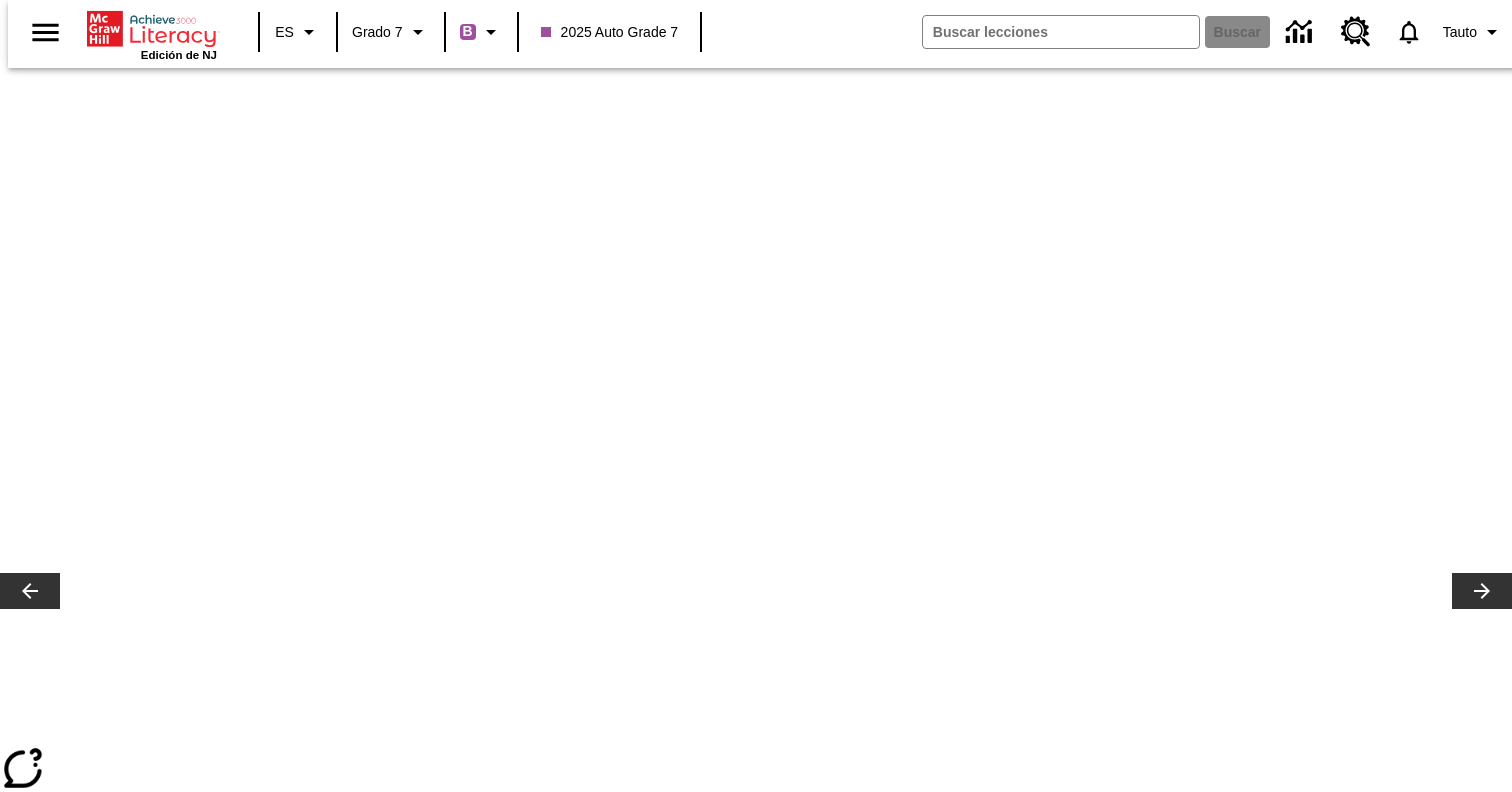 click 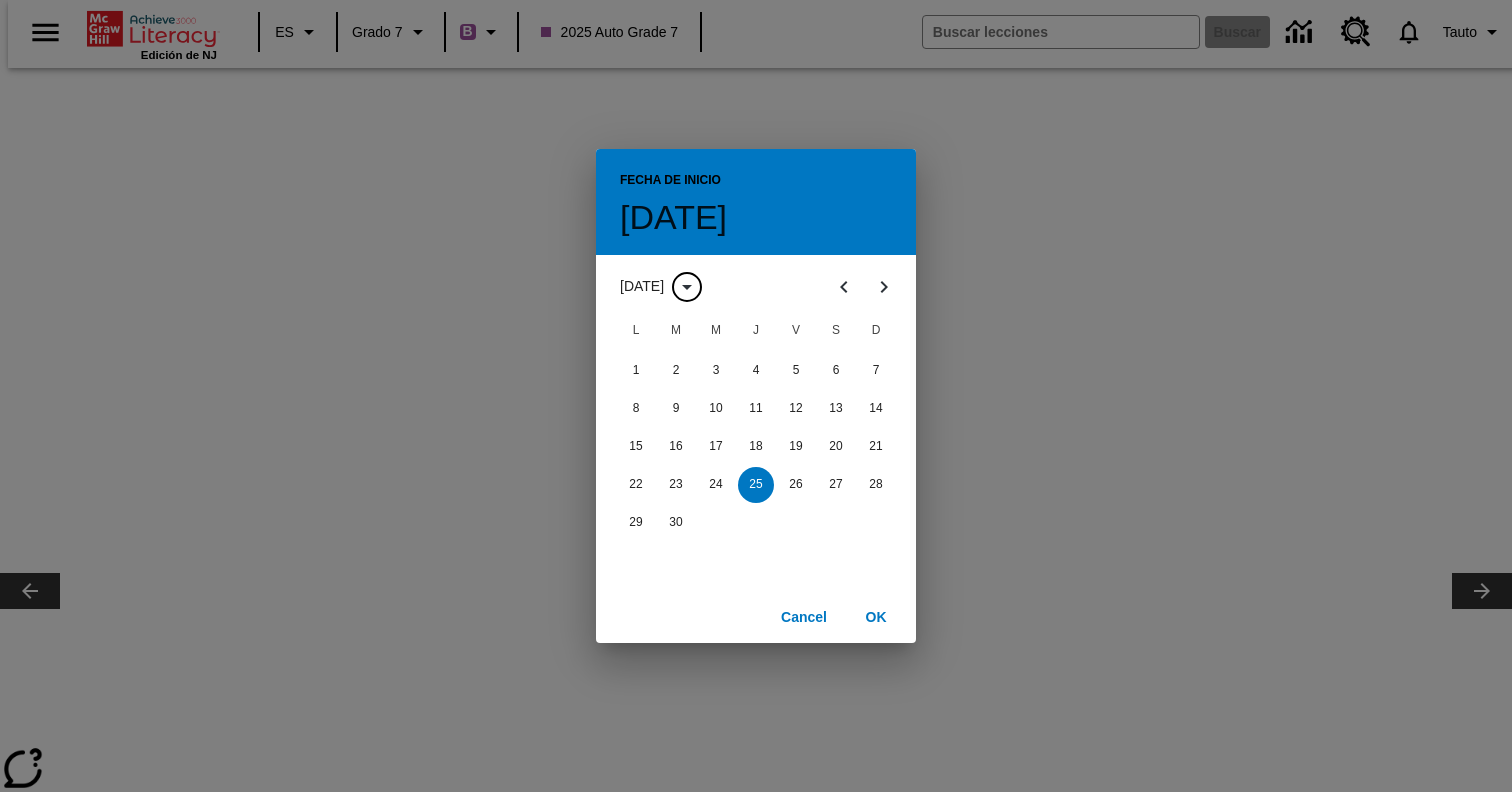 click 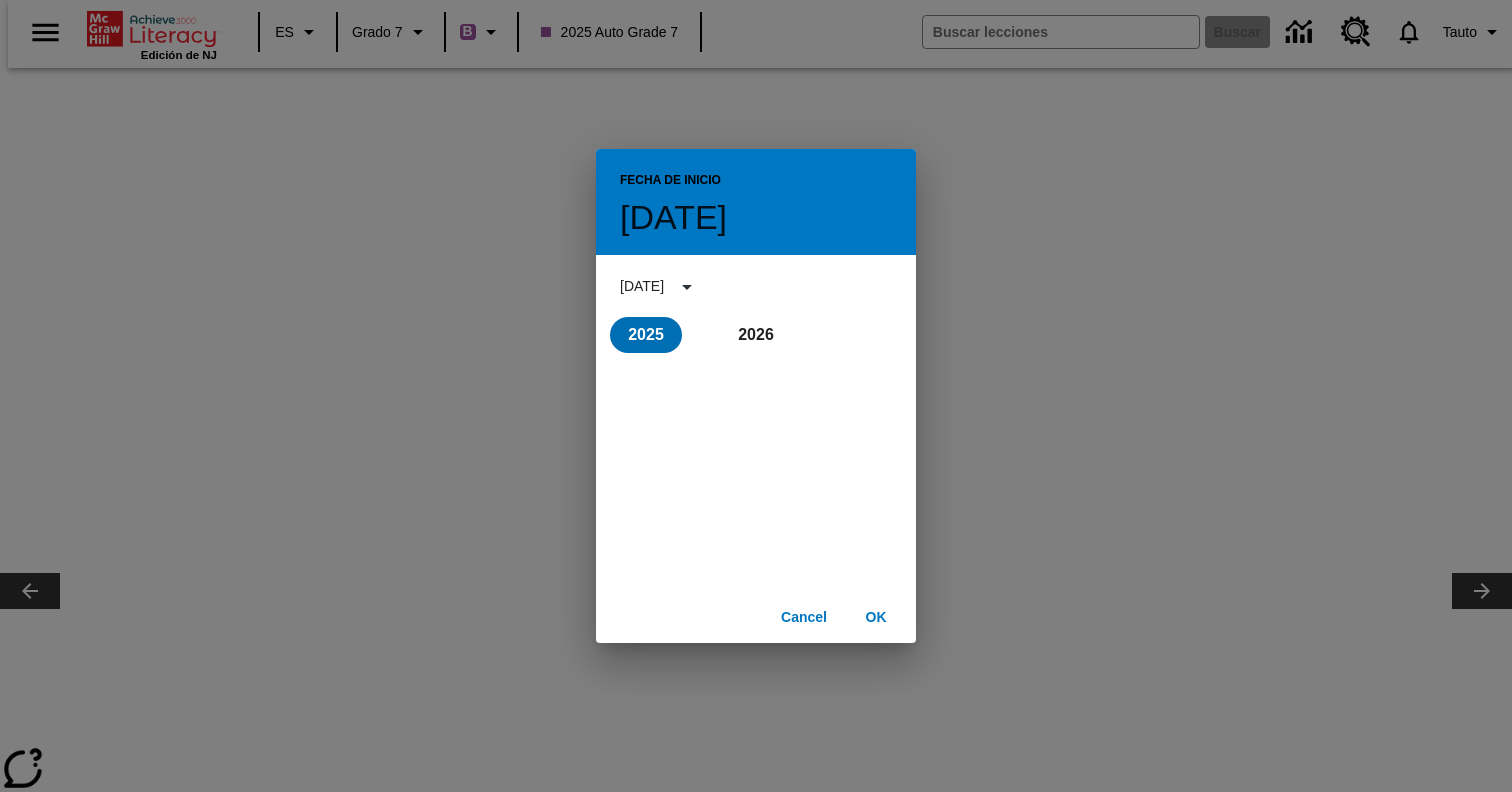 click on "2025" at bounding box center [646, 335] 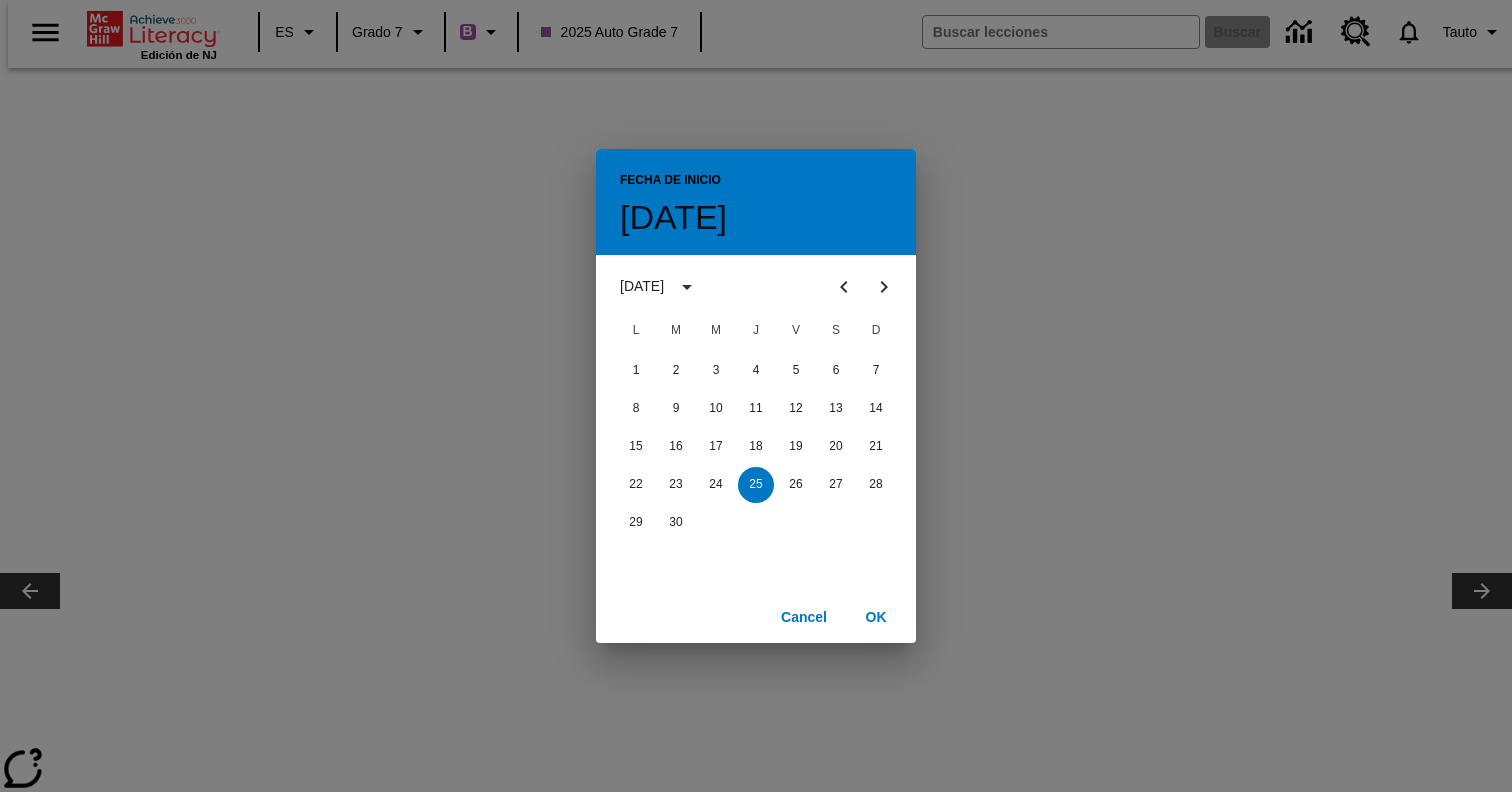 click on "septiembre 2025" at bounding box center (642, 286) 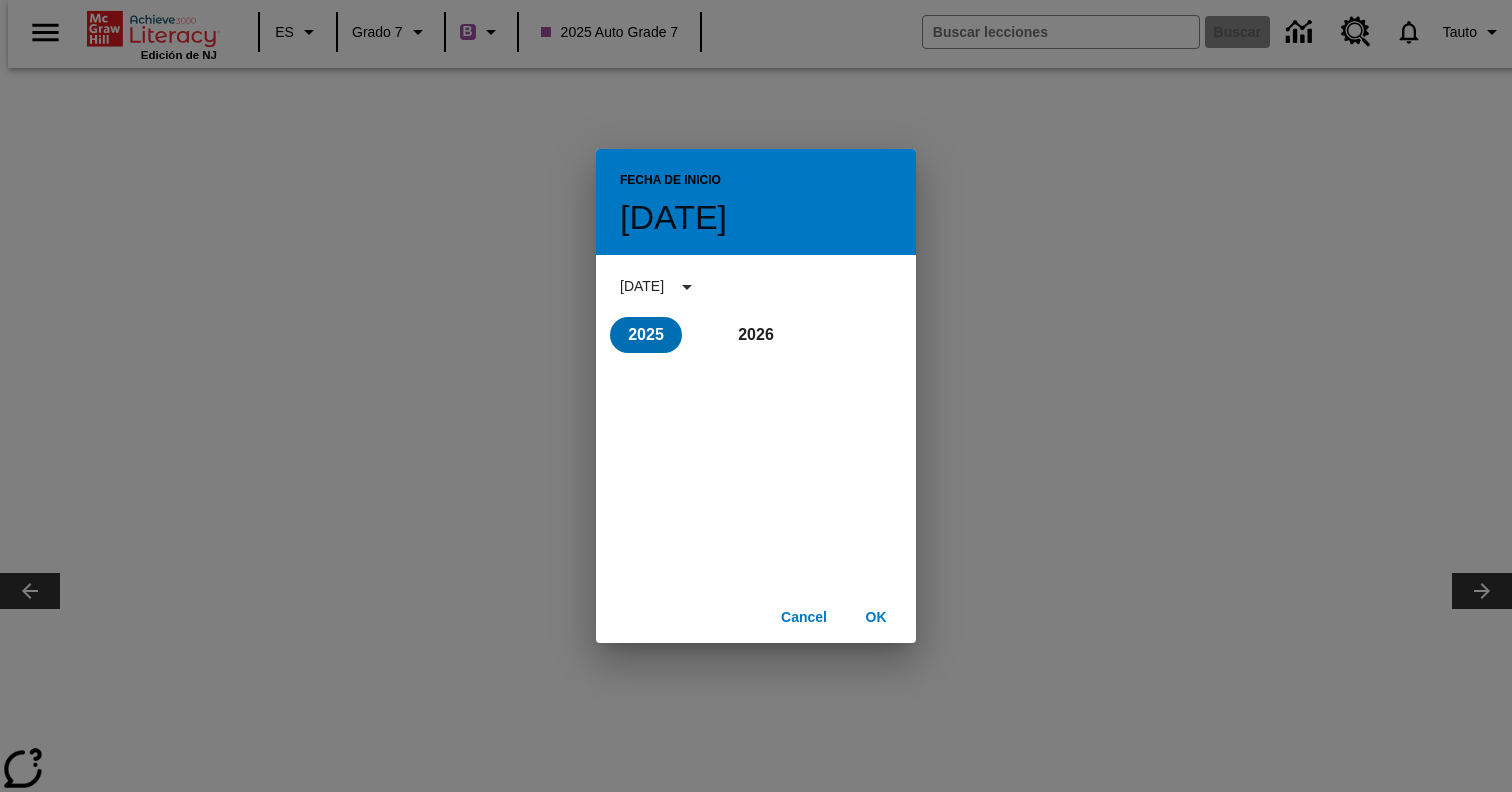 click on "2025" at bounding box center [646, 335] 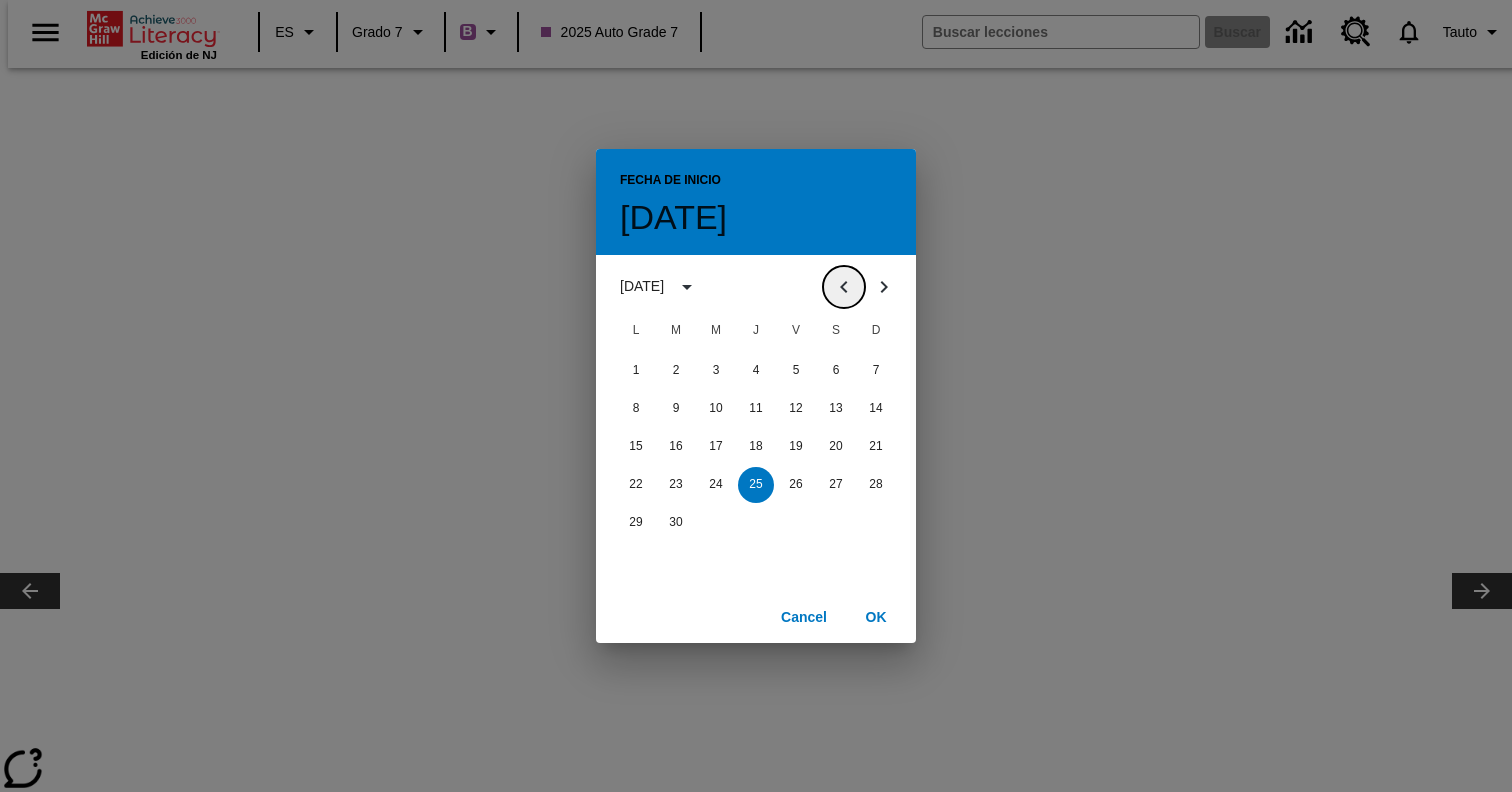 click 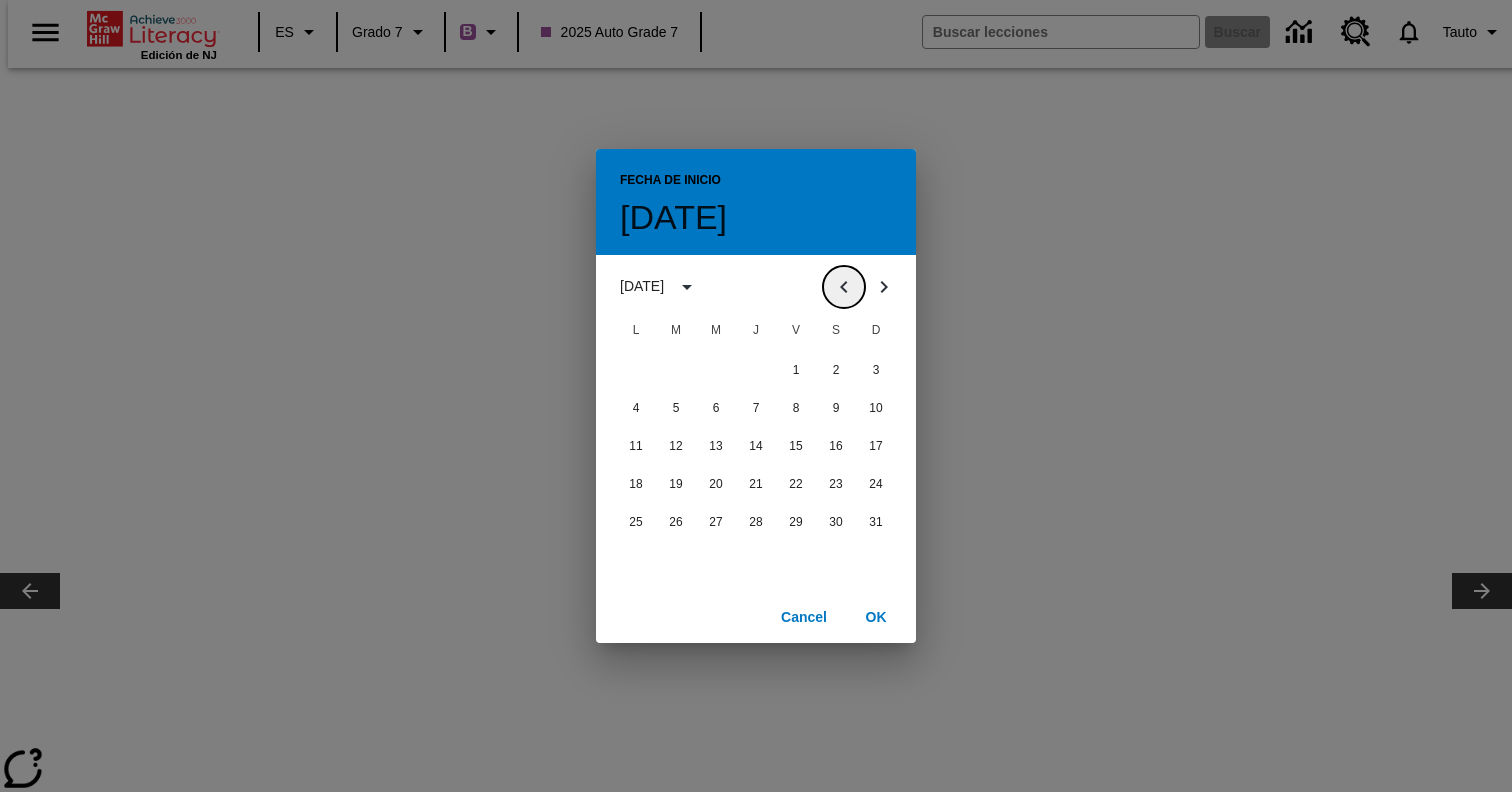 click 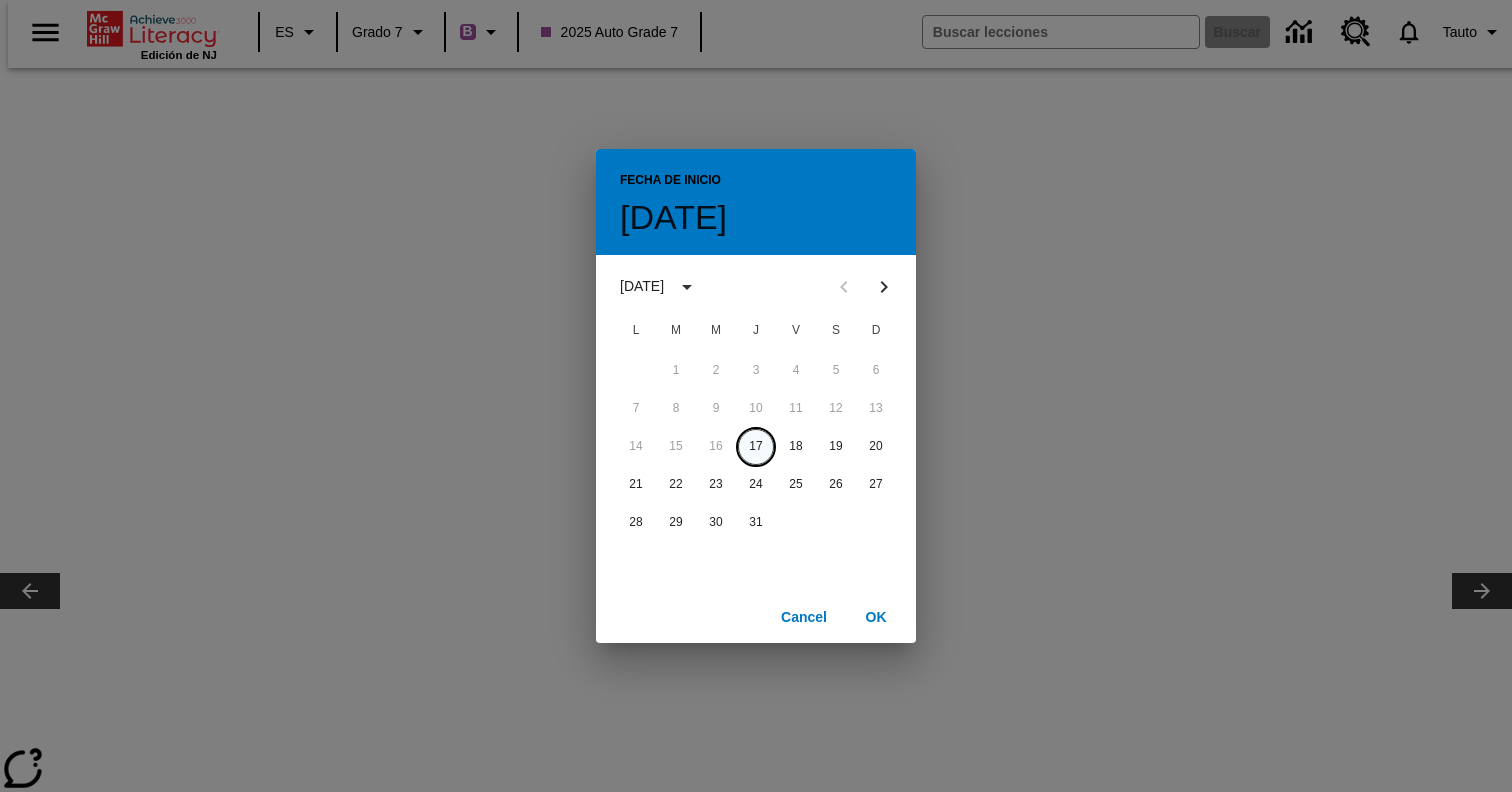 click on "17" at bounding box center (756, 447) 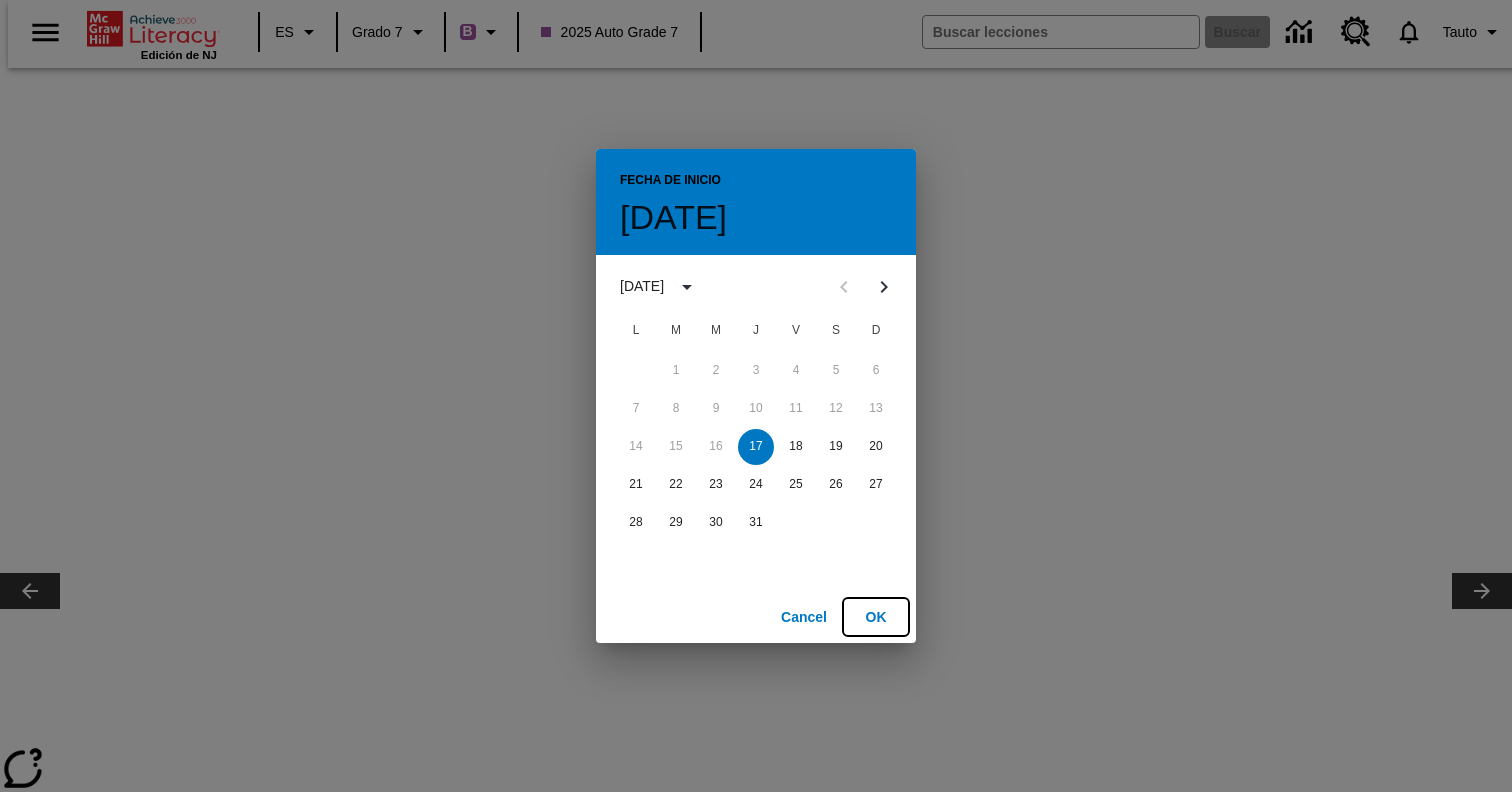 click on "OK" at bounding box center [876, 617] 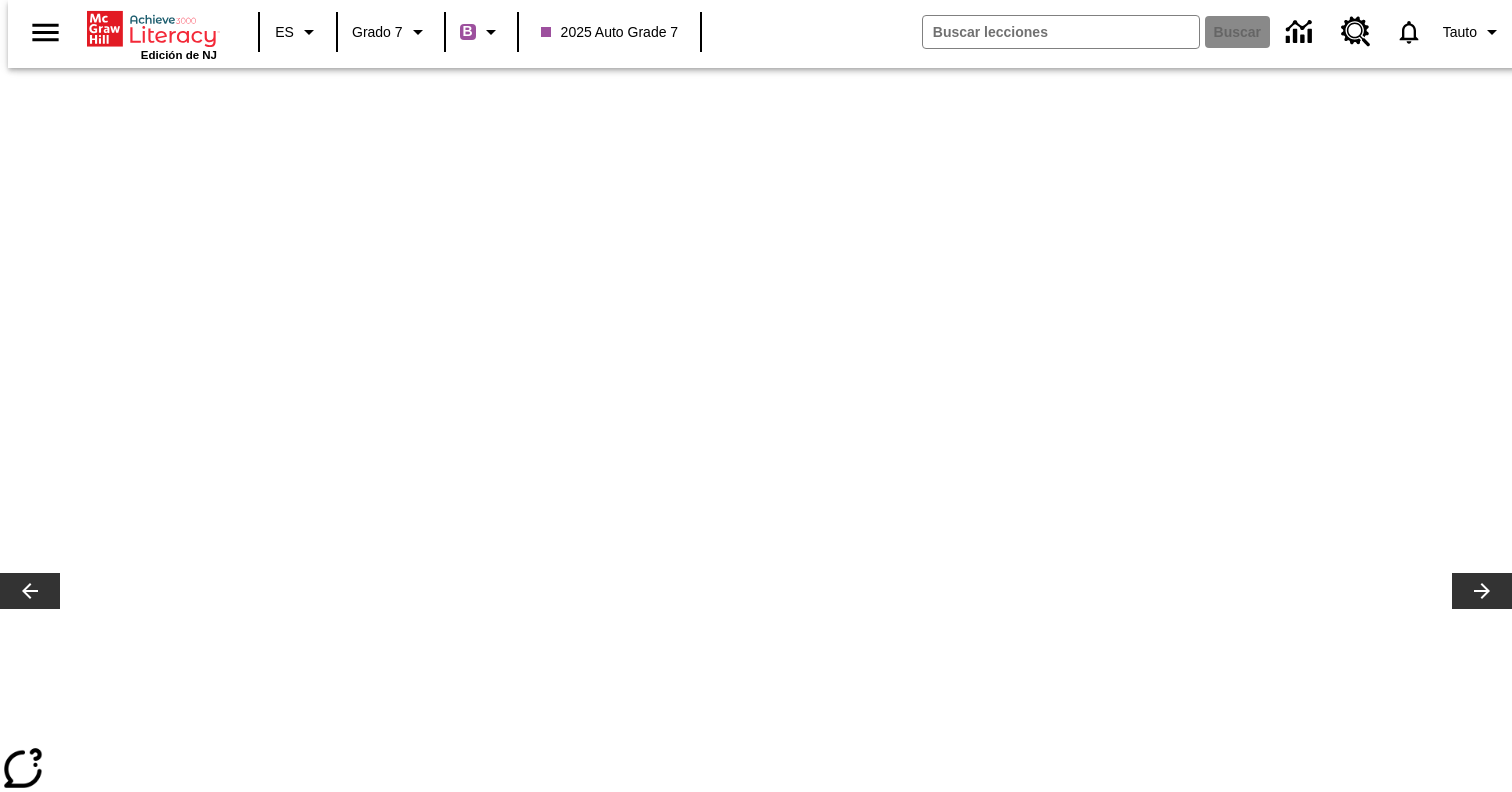 click 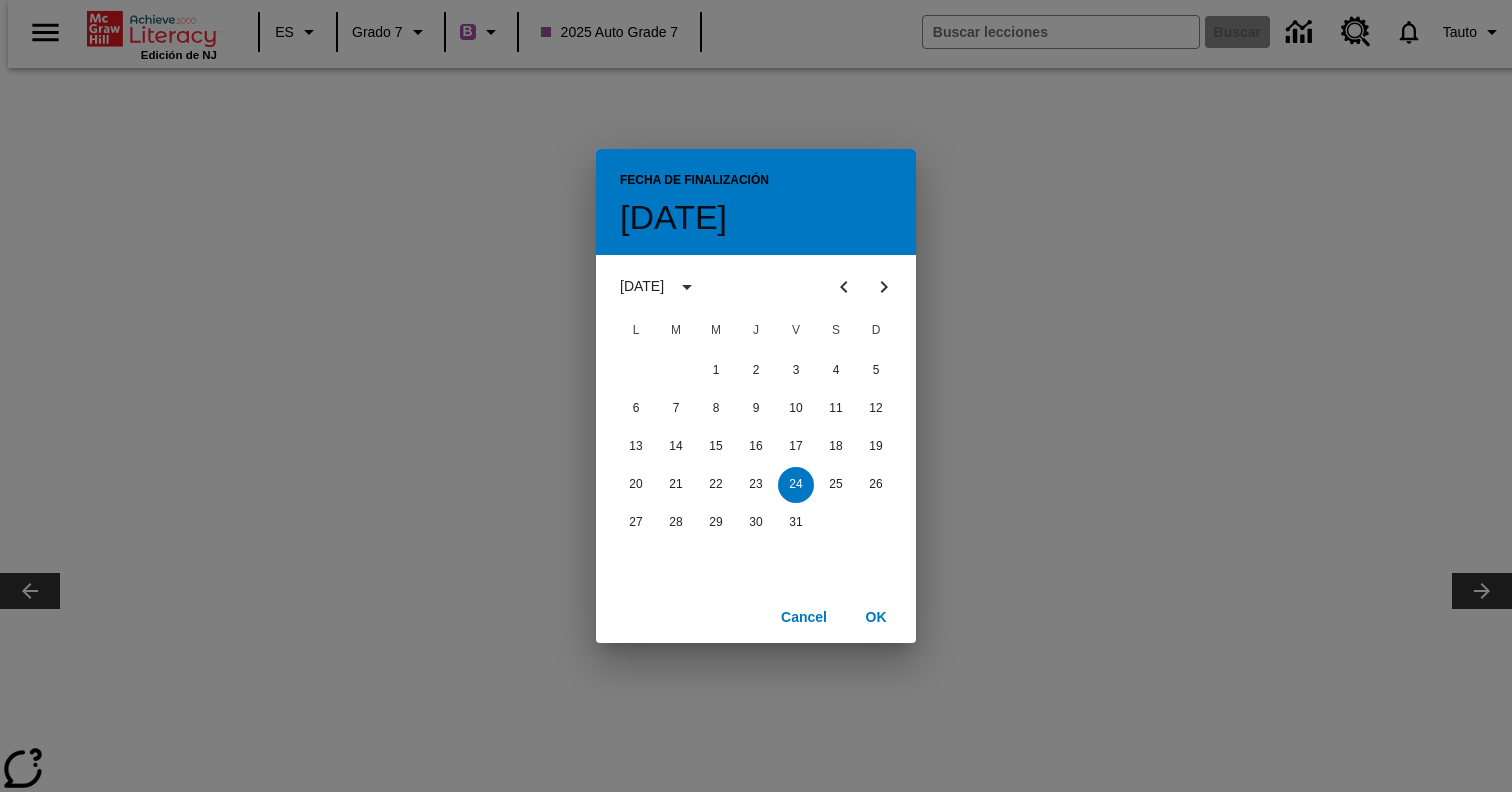 click on "octubre 2025" at bounding box center (662, 287) 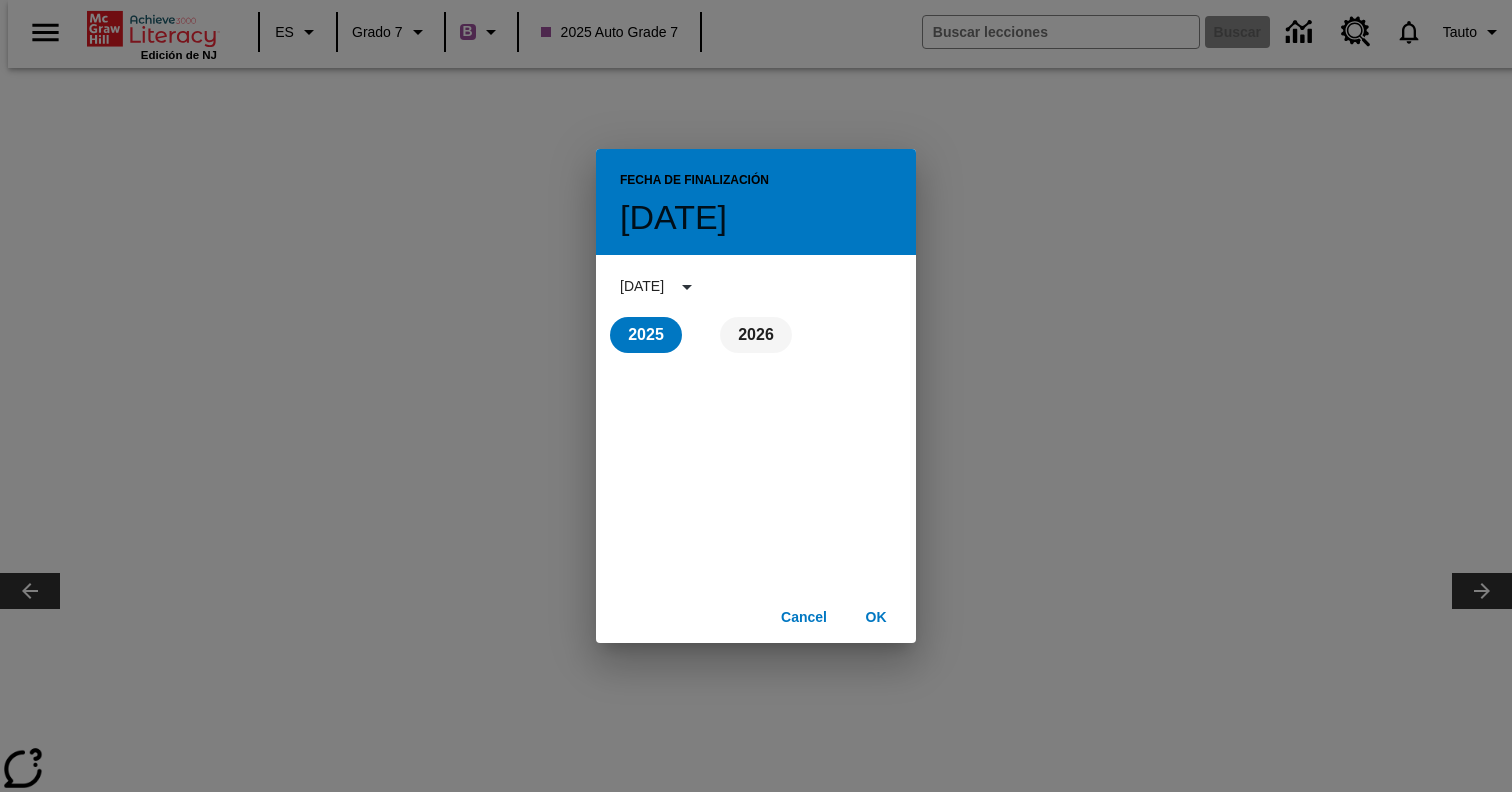click on "2026" at bounding box center [756, 335] 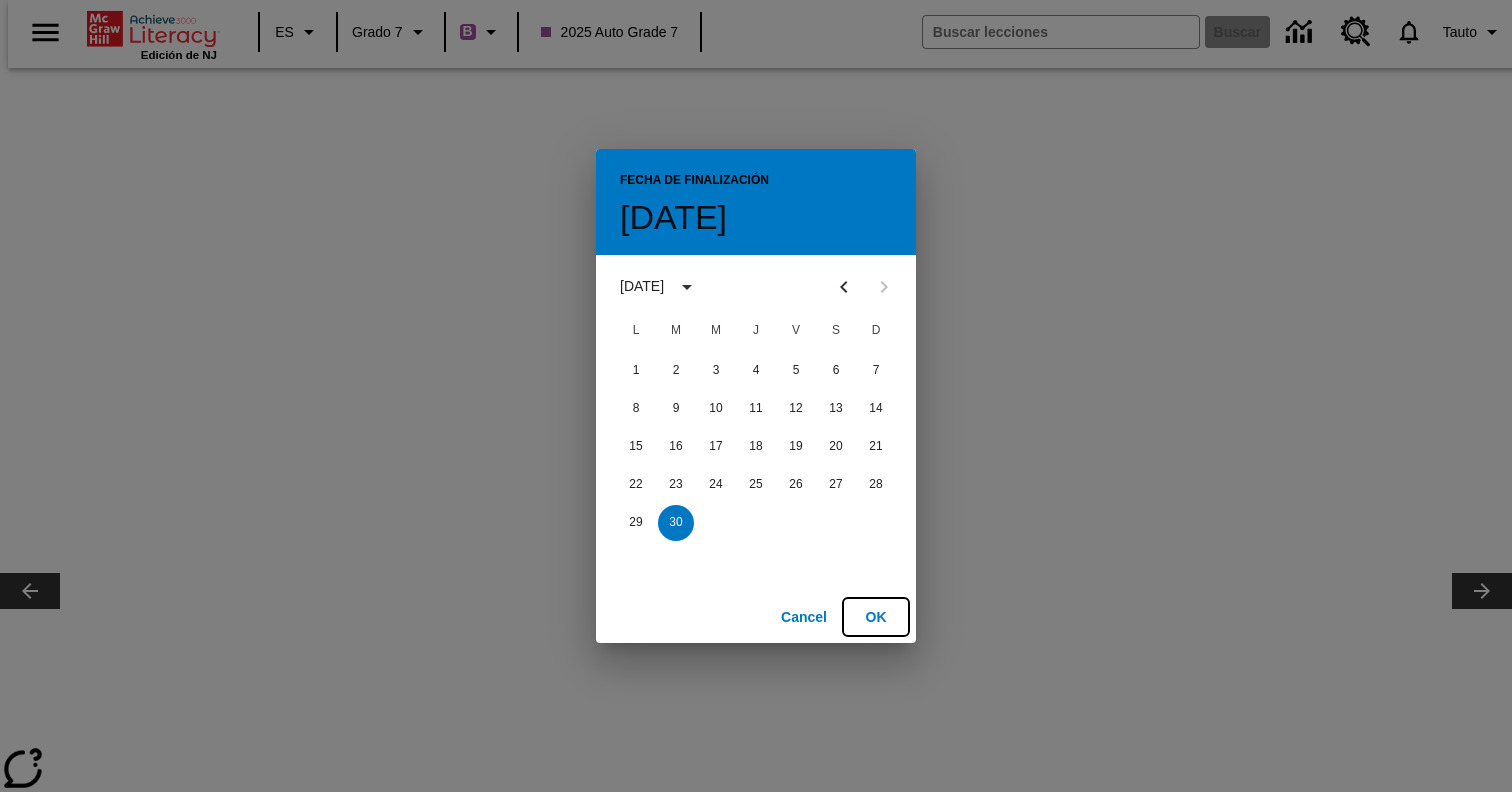 click on "OK" at bounding box center [876, 617] 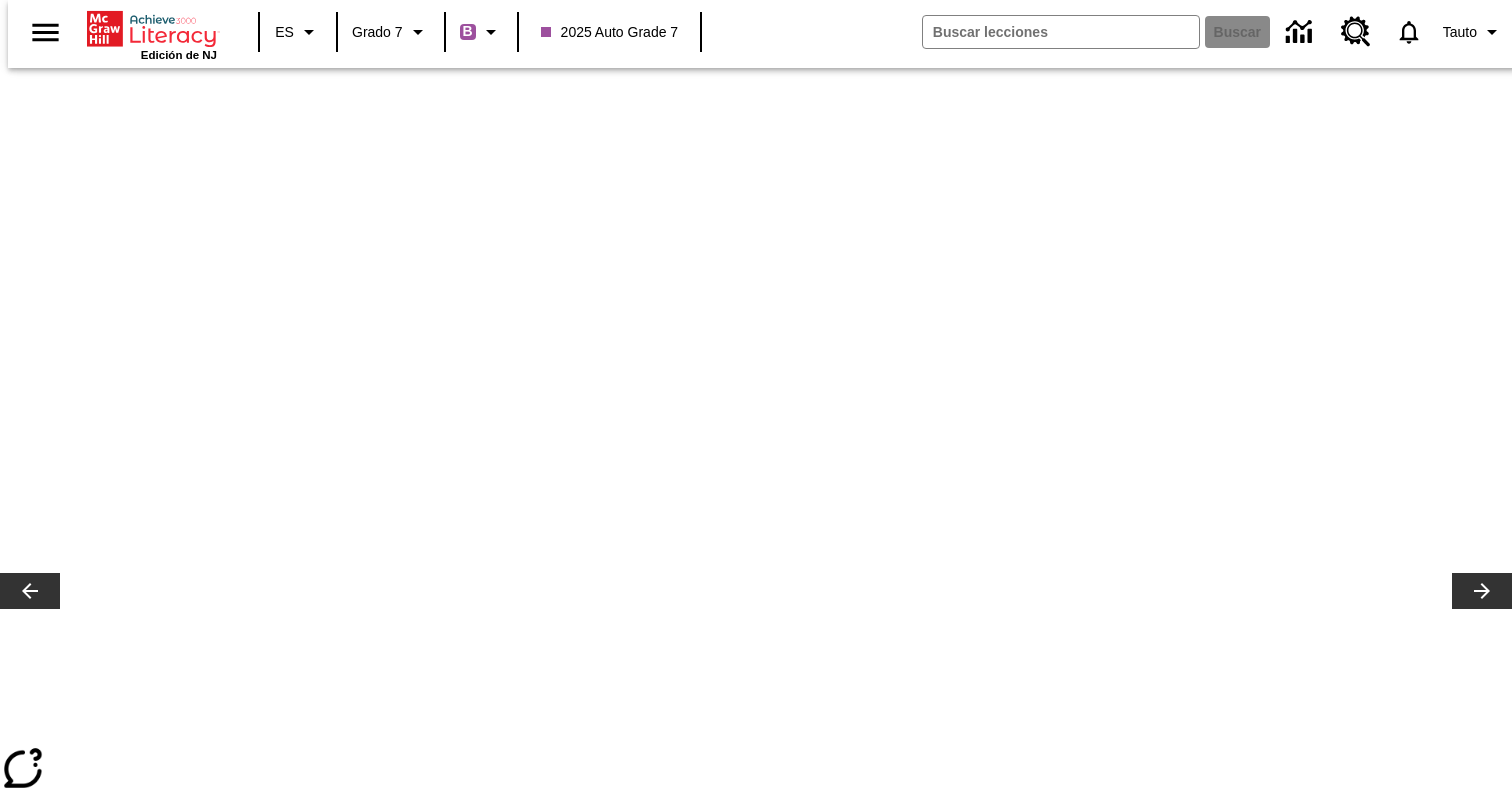 click on "Programar" at bounding box center [164, 3166] 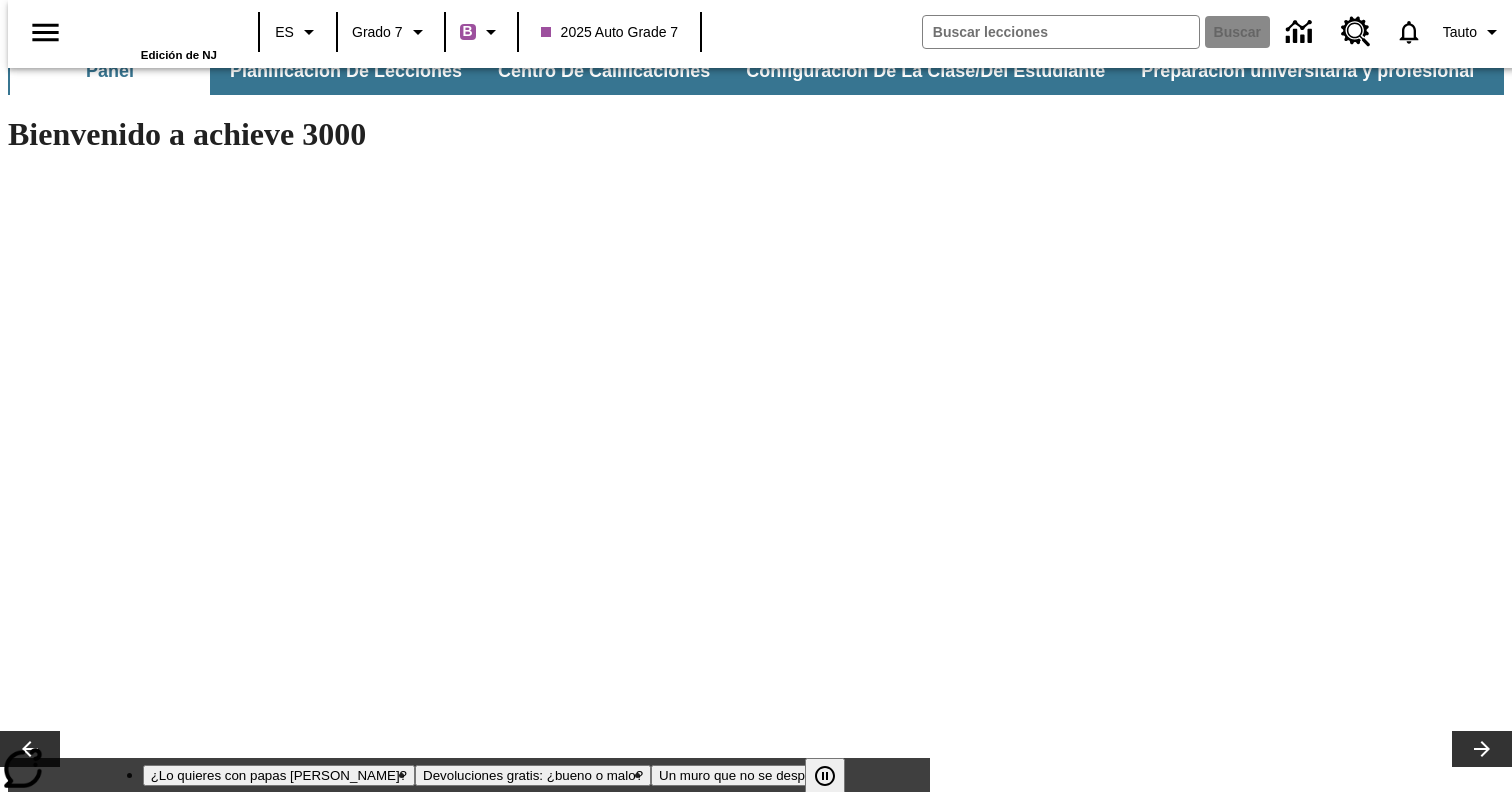 scroll, scrollTop: 0, scrollLeft: 0, axis: both 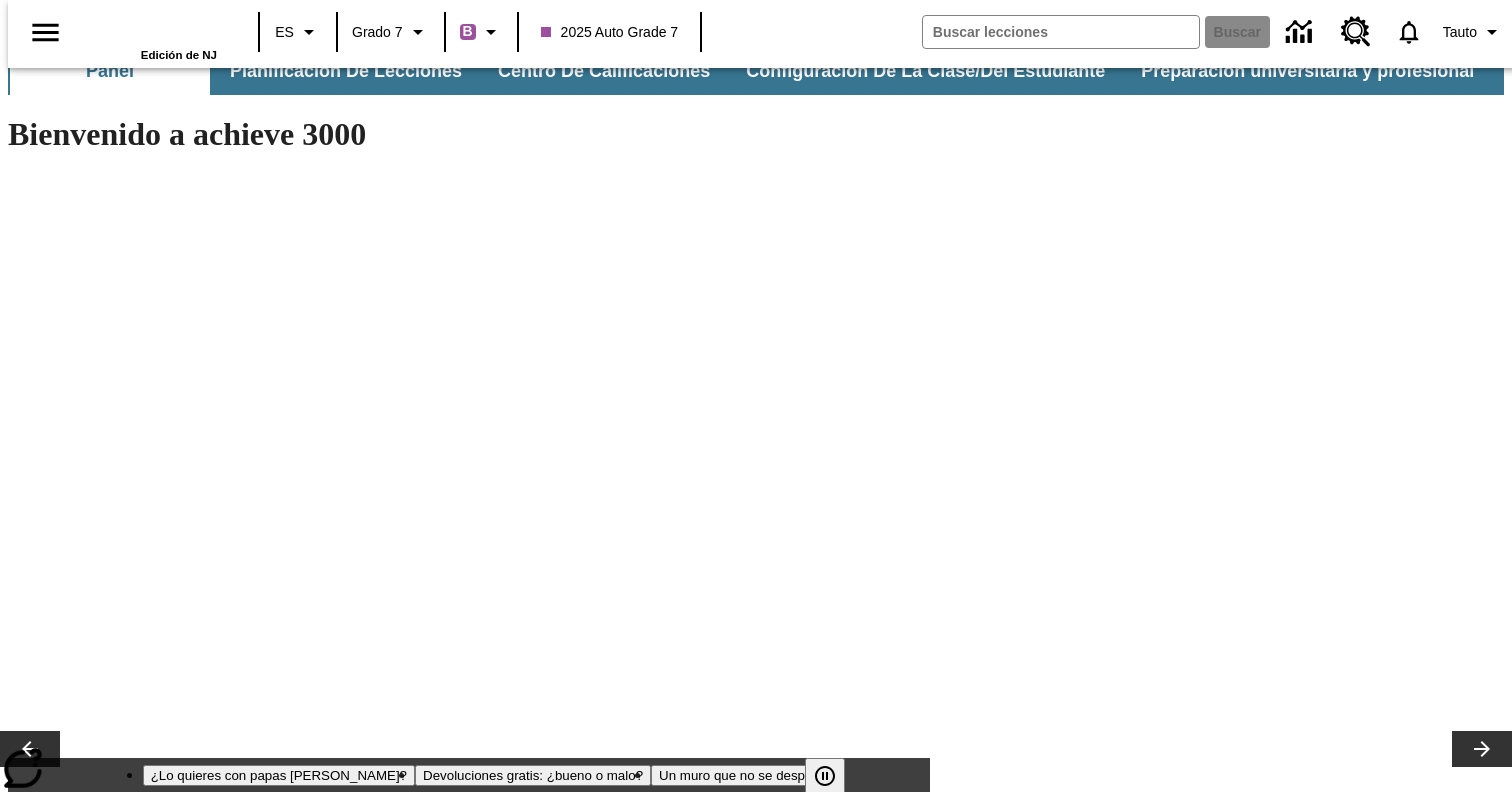 type on "45418" 